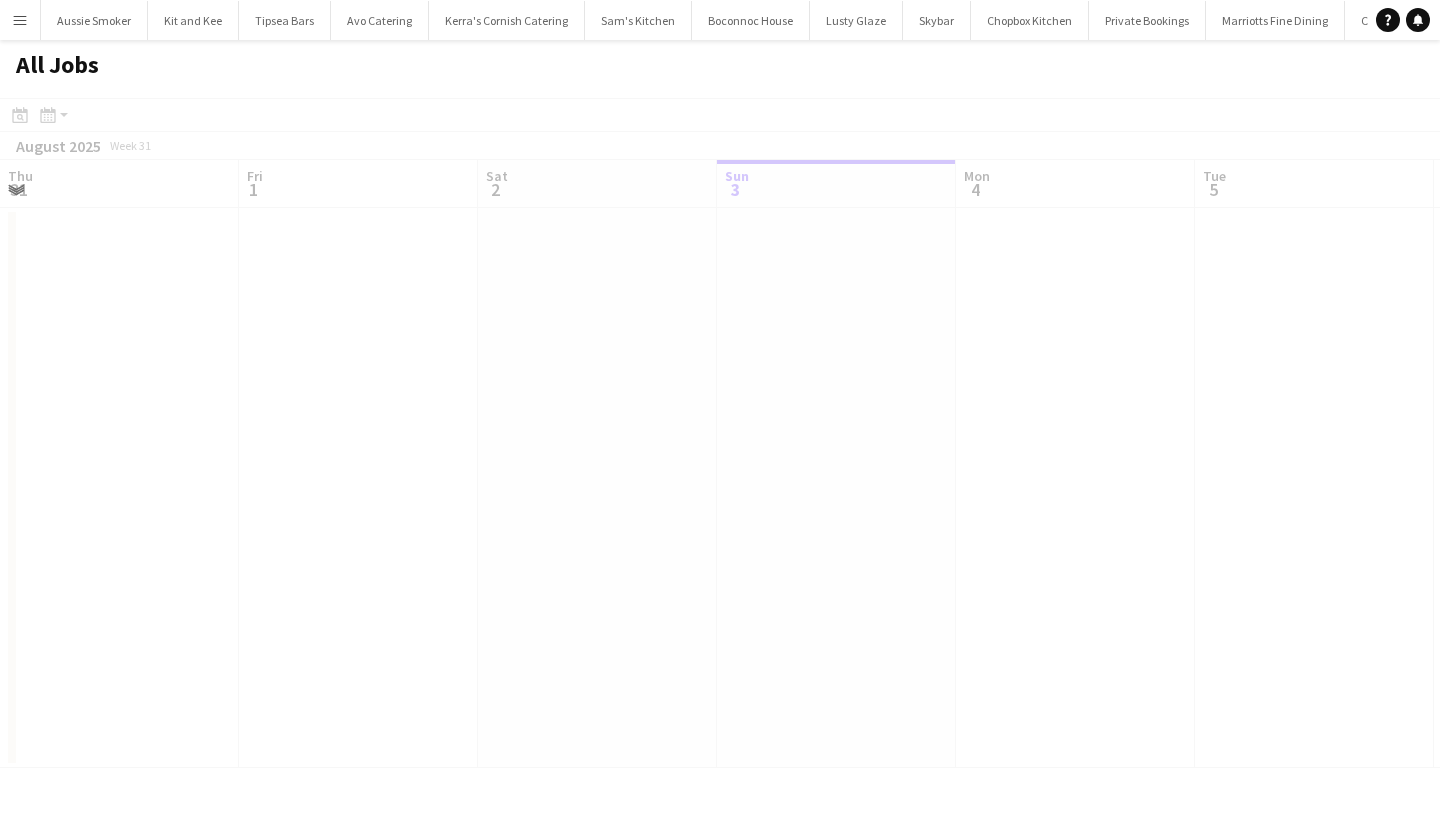 scroll, scrollTop: 0, scrollLeft: 0, axis: both 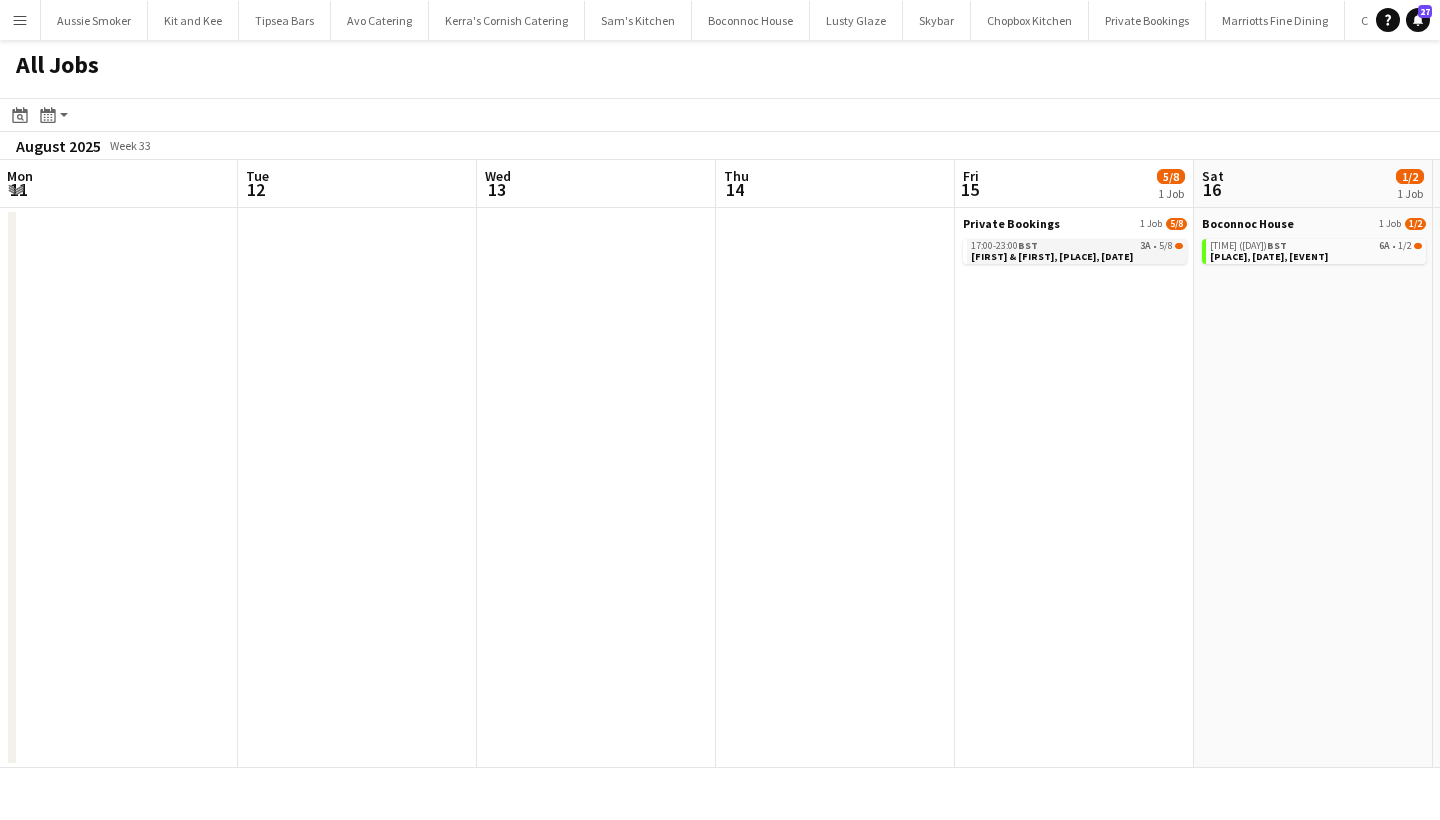 click on "17:00-23:00    BST   3A   •   5/8   Imogen & Olusegun, Stennack Farm, 15th August" at bounding box center [1075, 251] 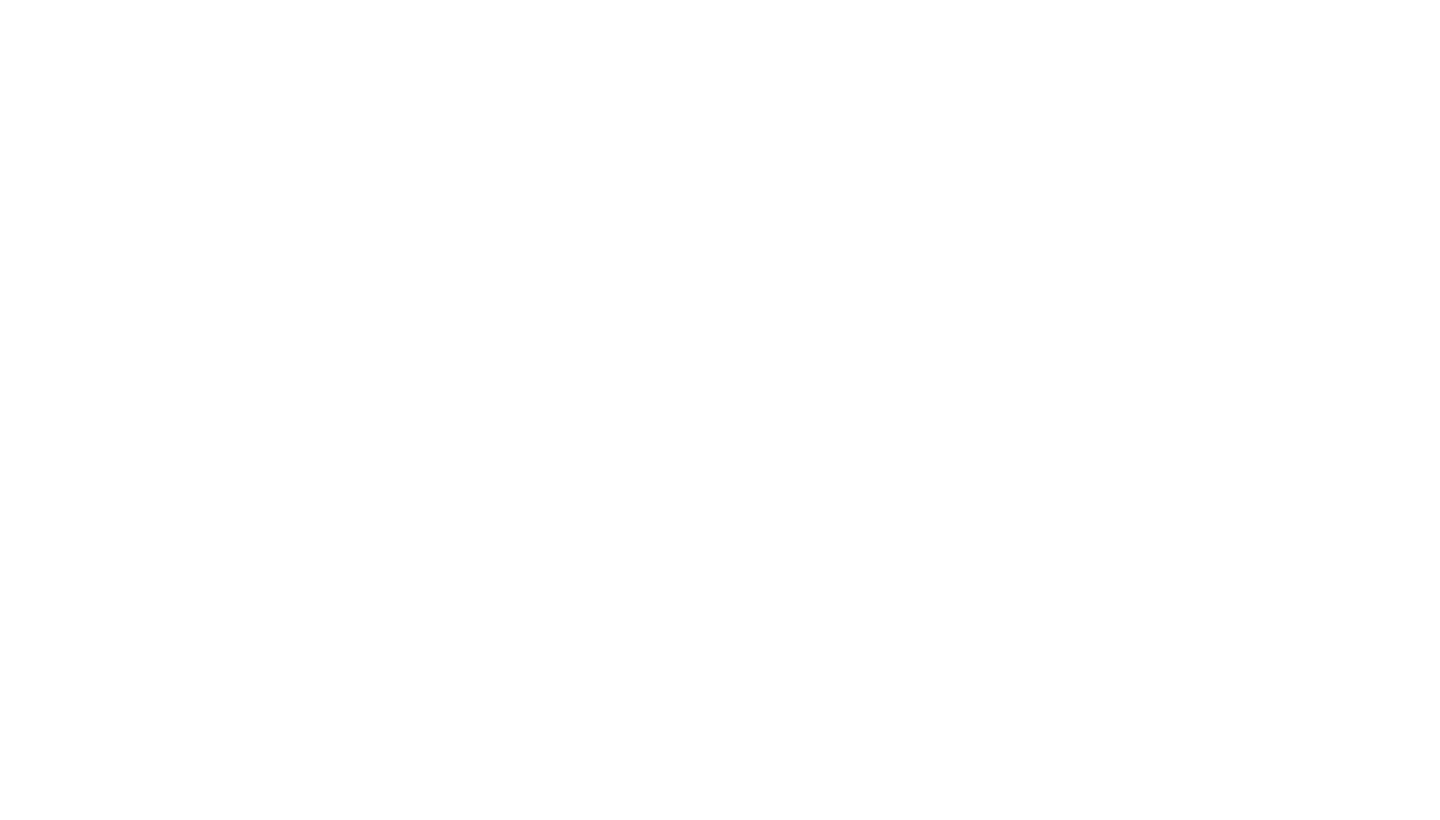 scroll, scrollTop: 0, scrollLeft: 0, axis: both 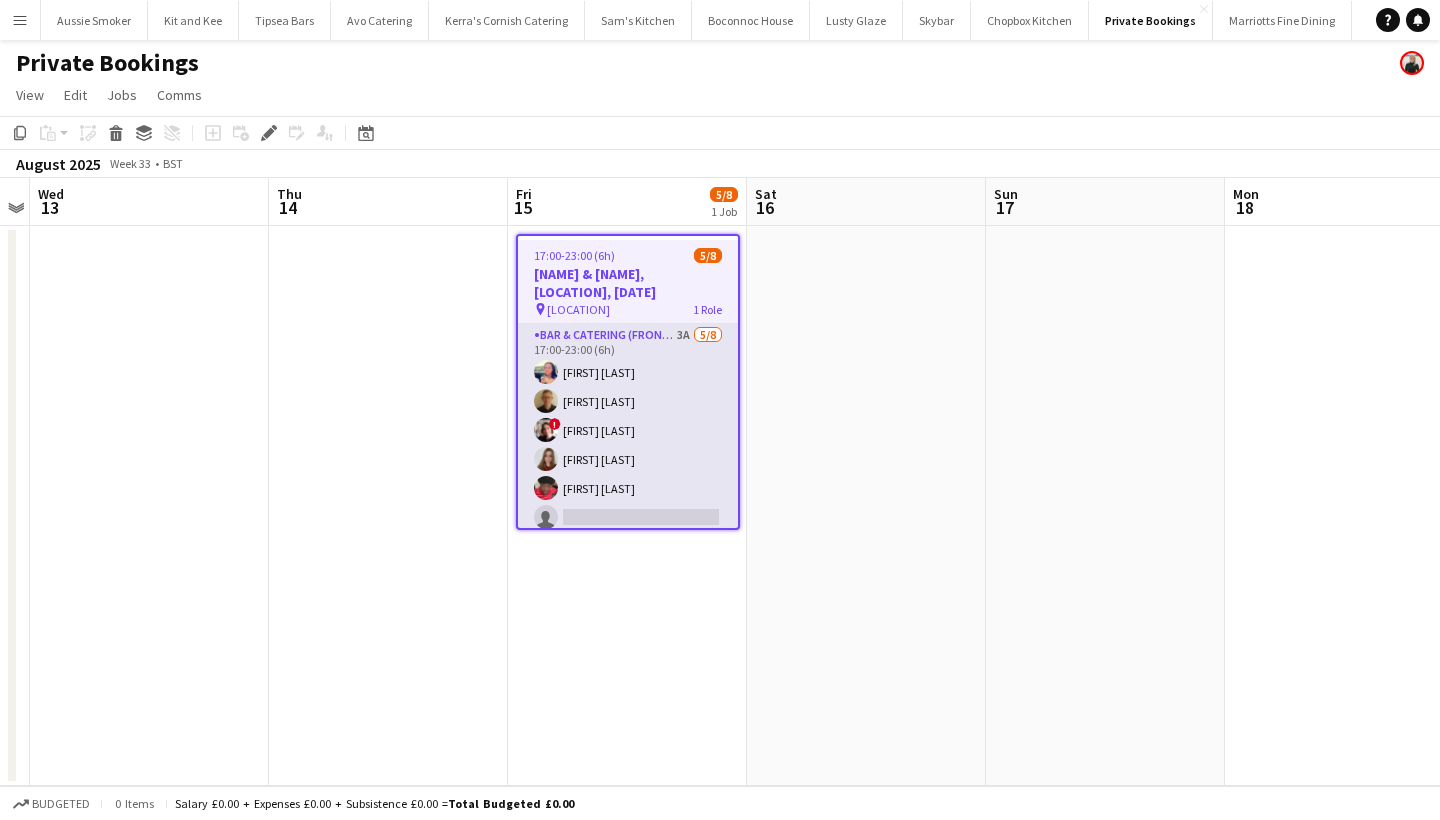 click on "Bar & Catering (Front of House)   3A   5/8   17:00-23:00 (6h)
Sarah Hemstead Stephen Teasdale ! Kathryn Marsh Lily Roe Domonique Jones
single-neutral-actions
single-neutral-actions
single-neutral-actions" at bounding box center [628, 459] 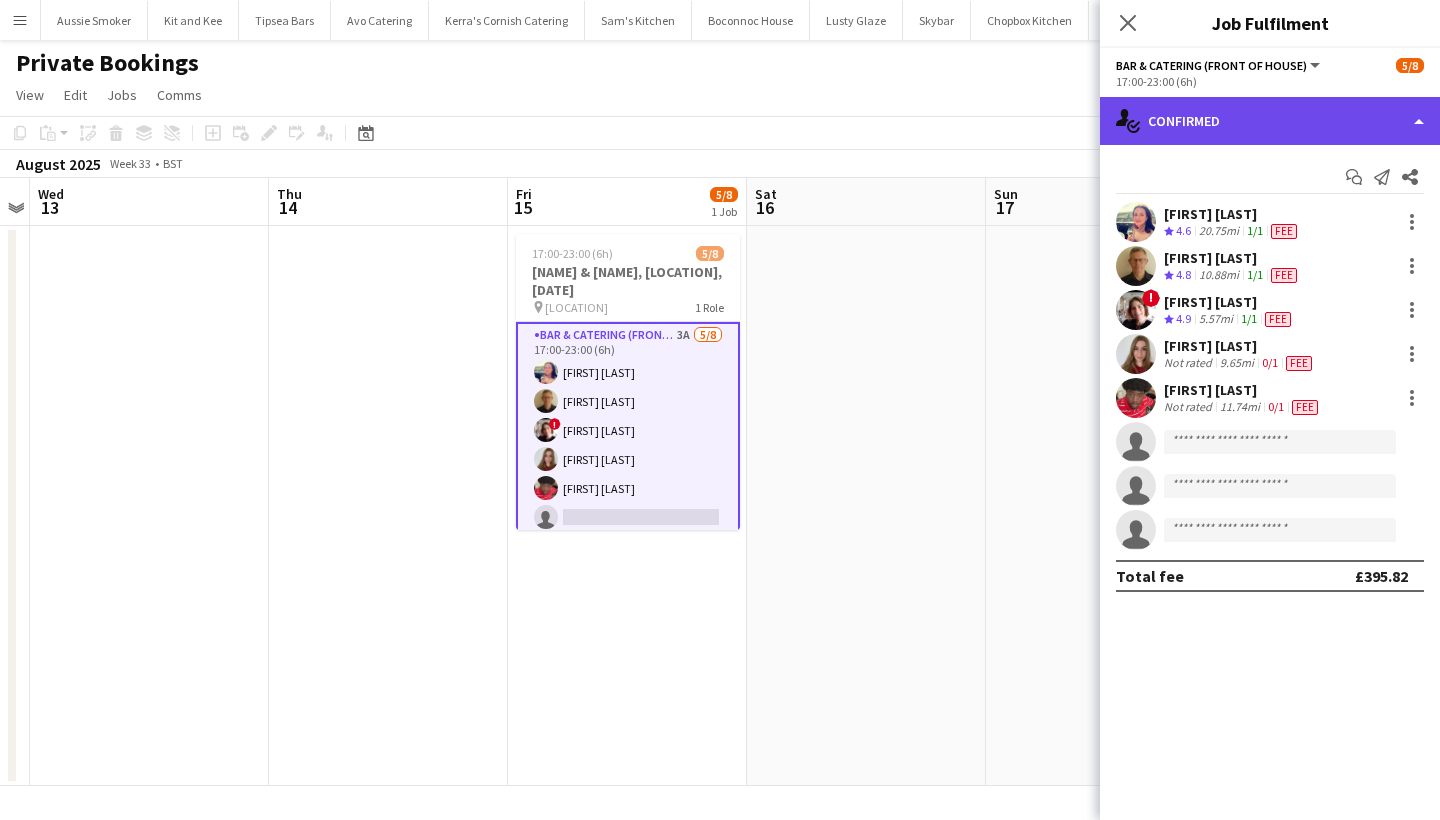click on "single-neutral-actions-check-2
Confirmed" 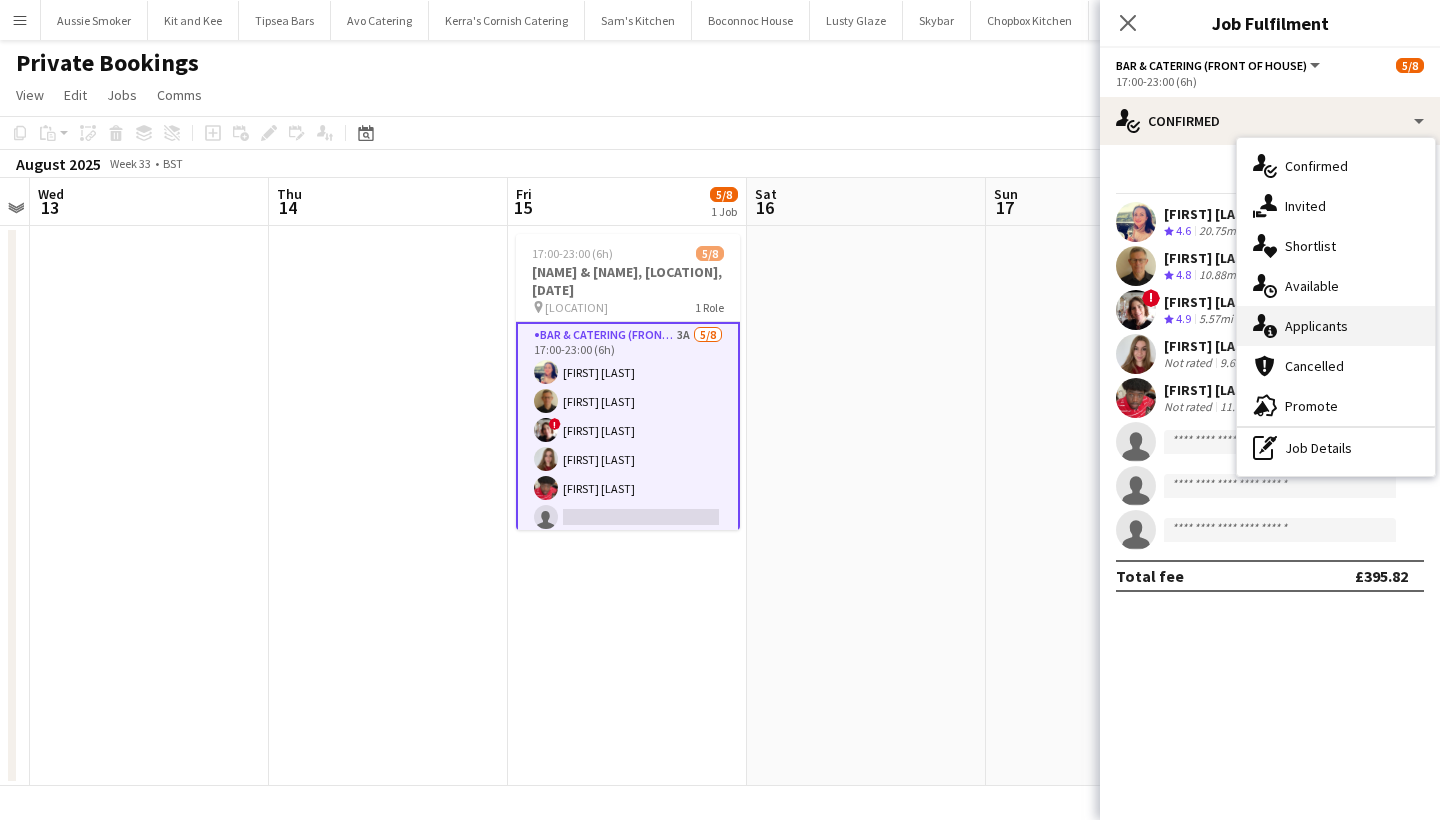 click on "single-neutral-actions-information
Applicants" at bounding box center [1336, 326] 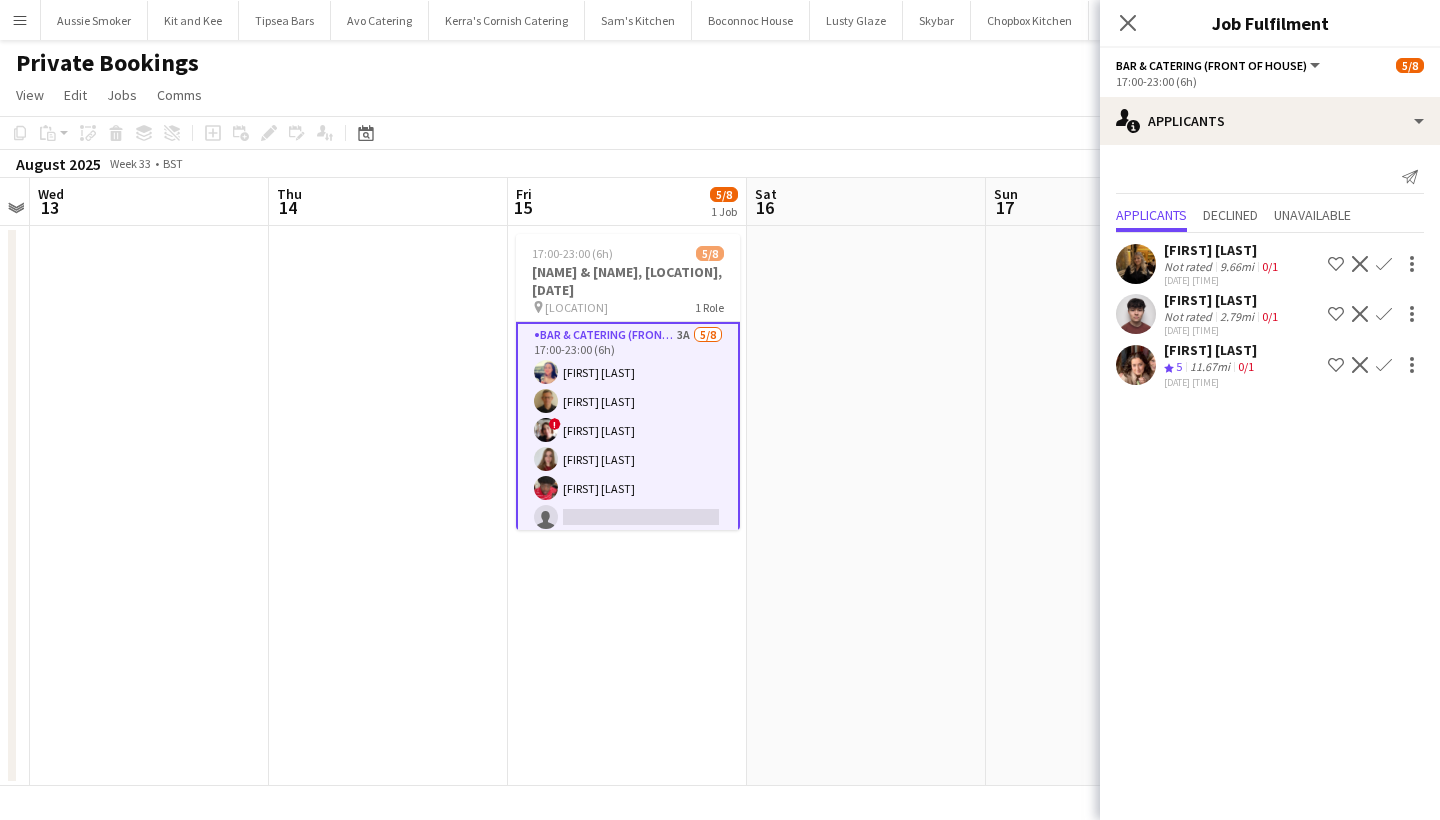 click on "Fifi Leather" 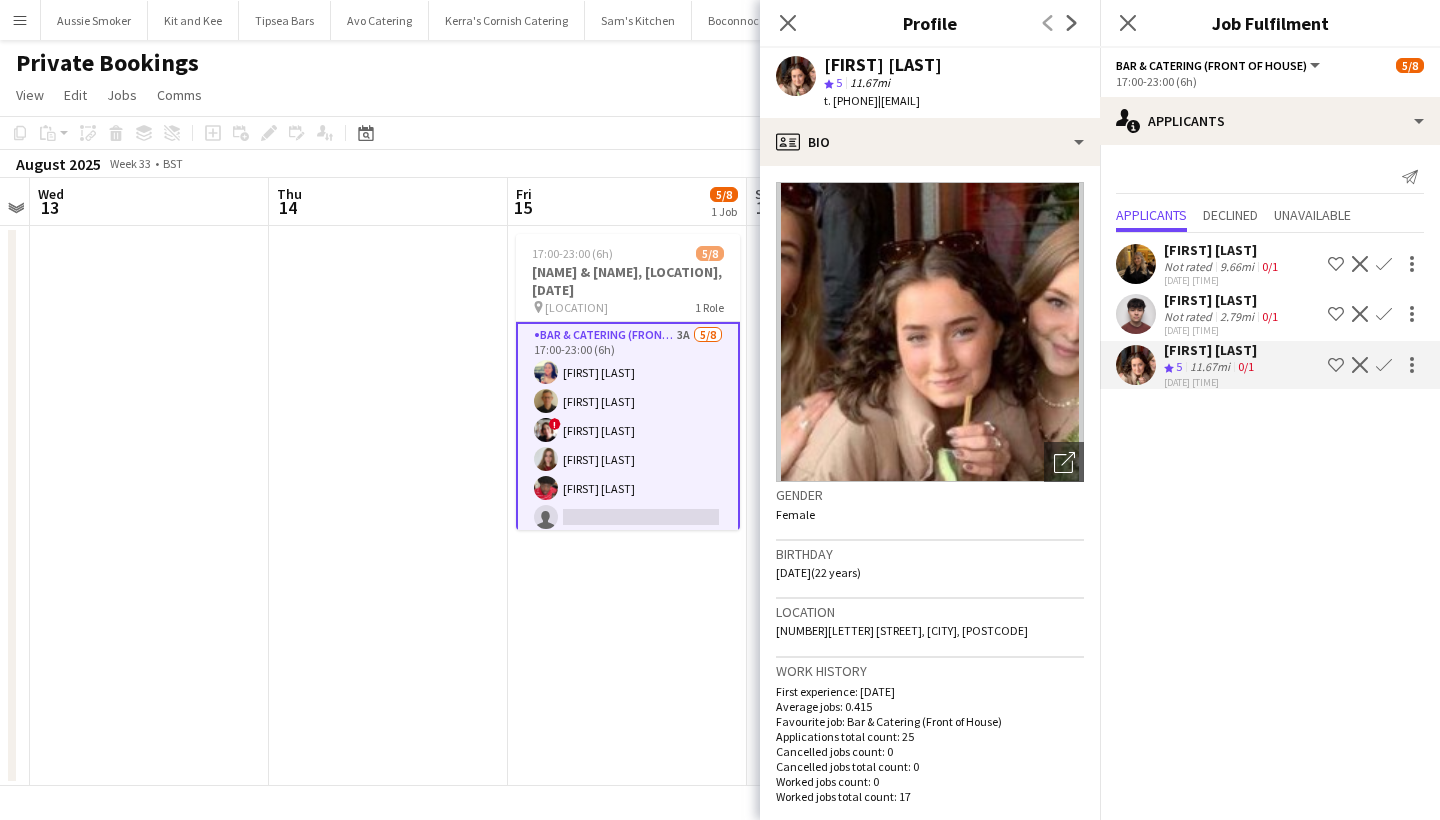 click on "Confirm" 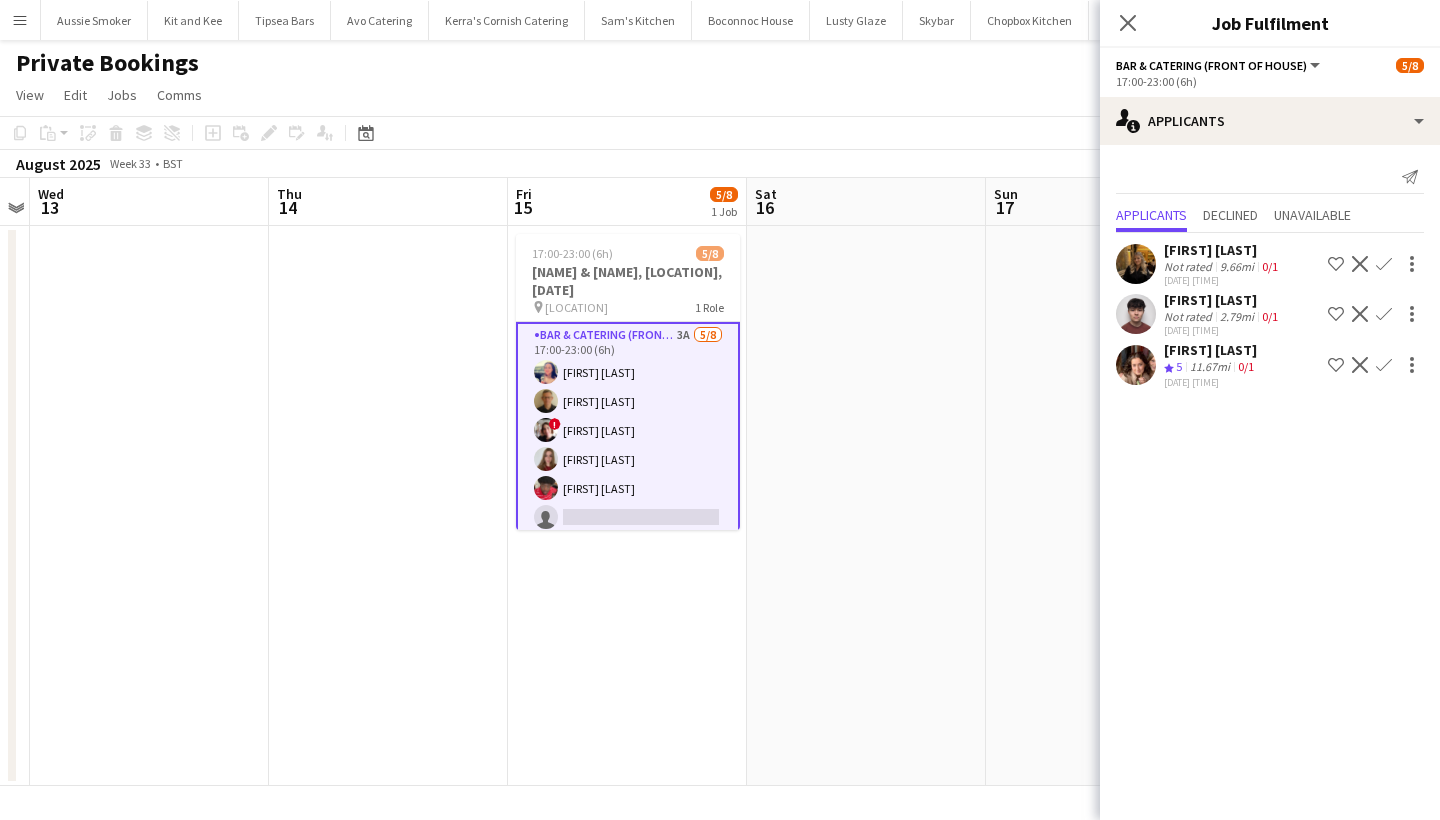 click on "Confirm" 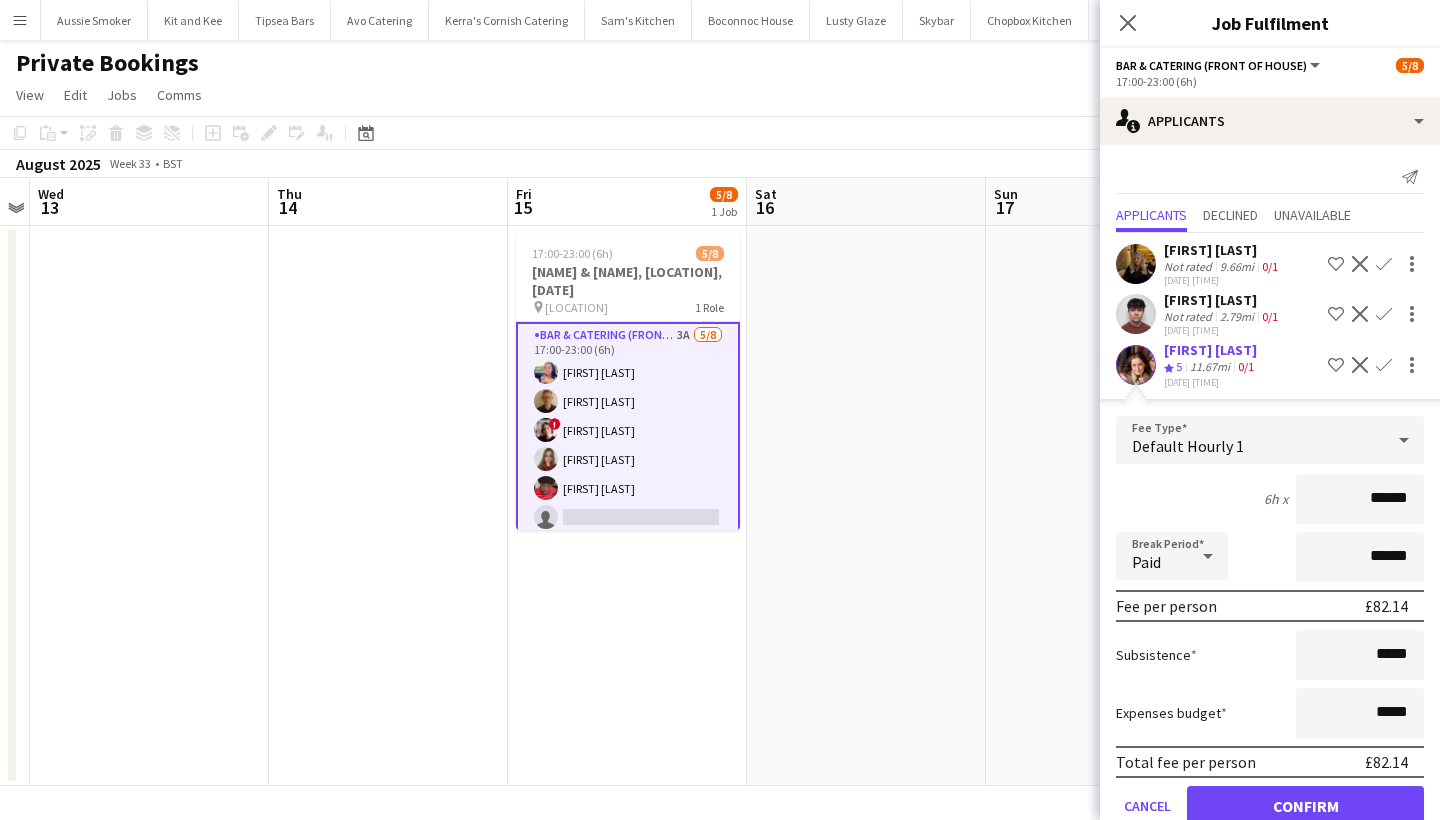 type on "******" 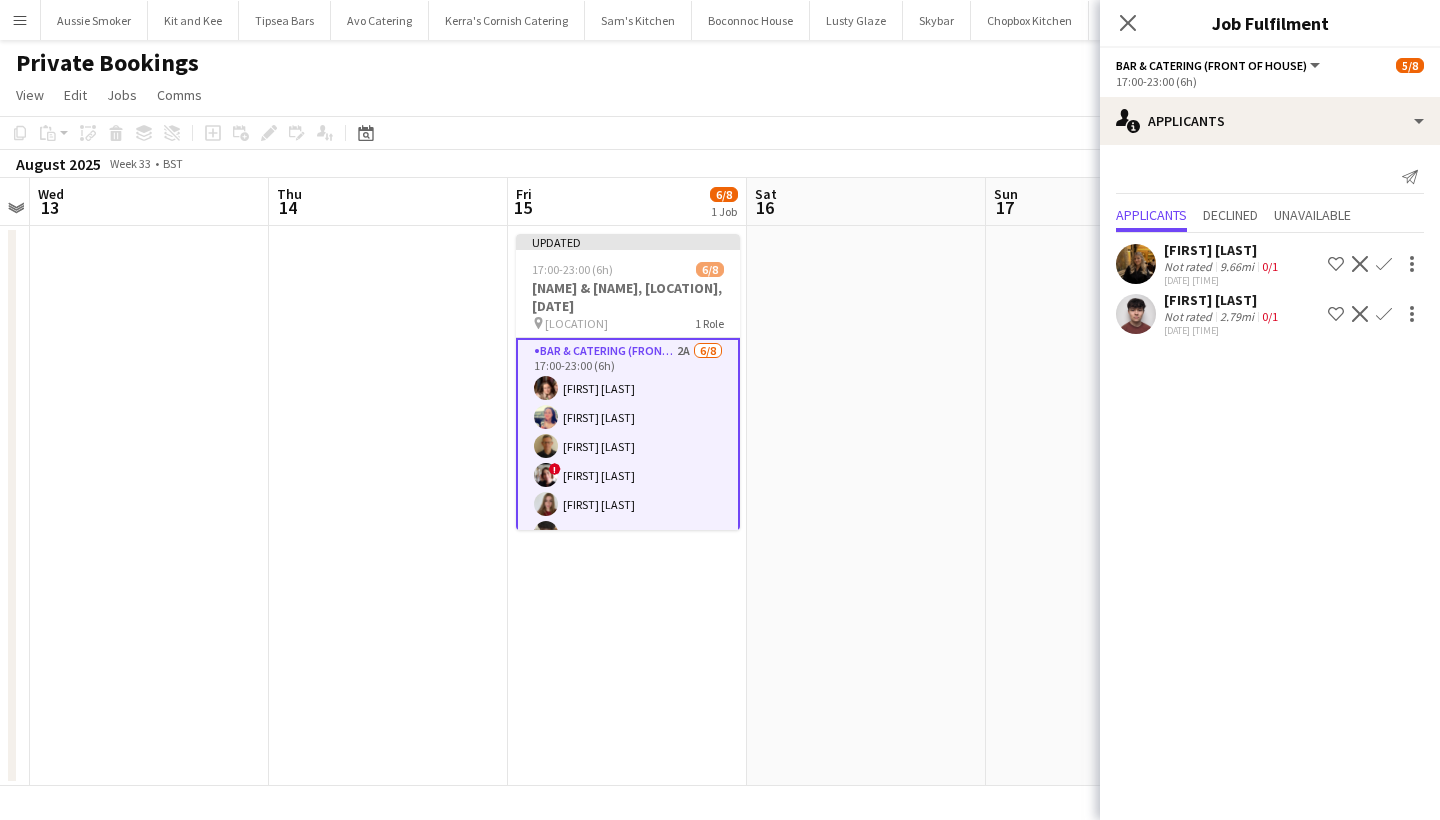 click on "Confirm" 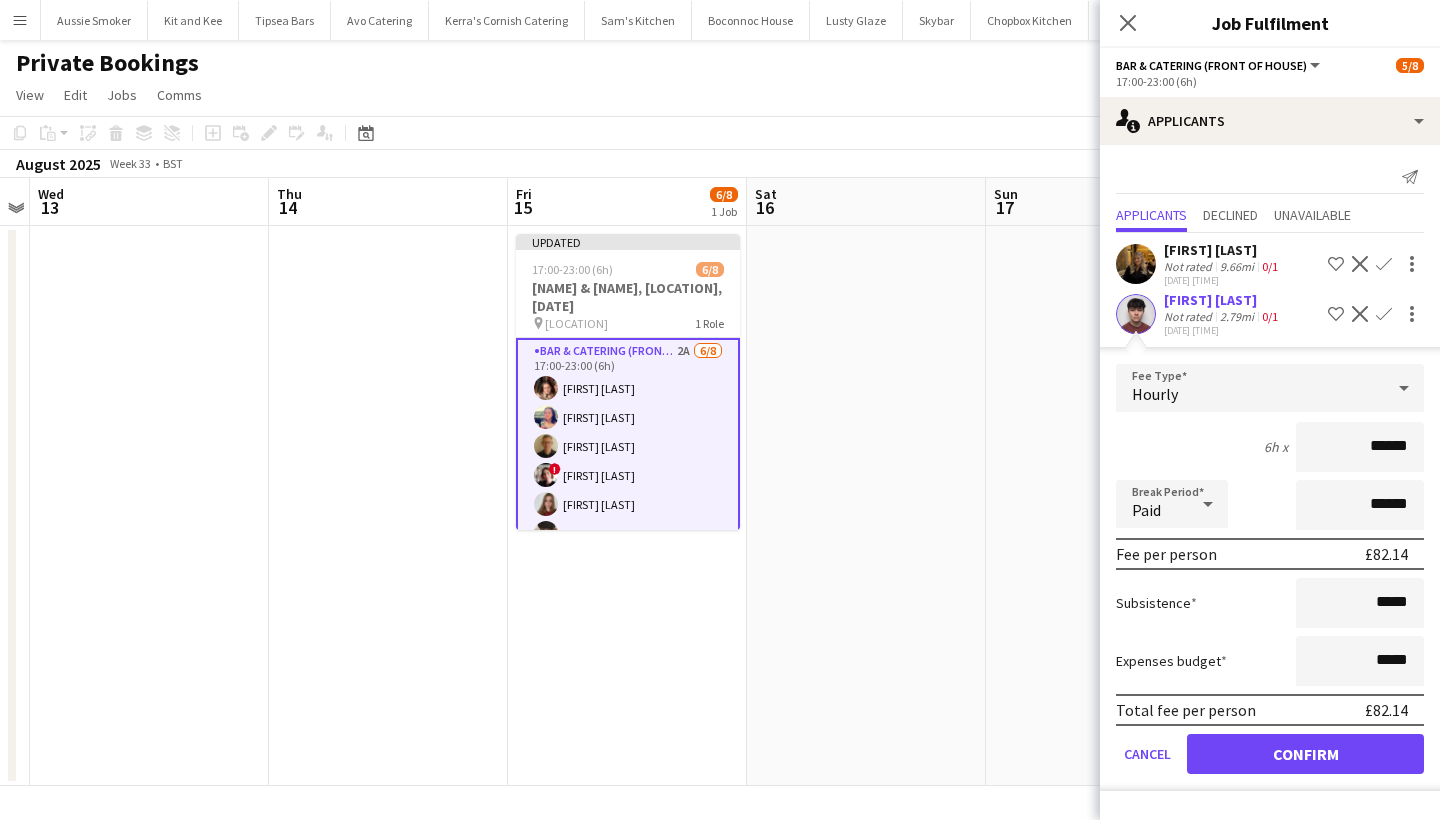 type on "******" 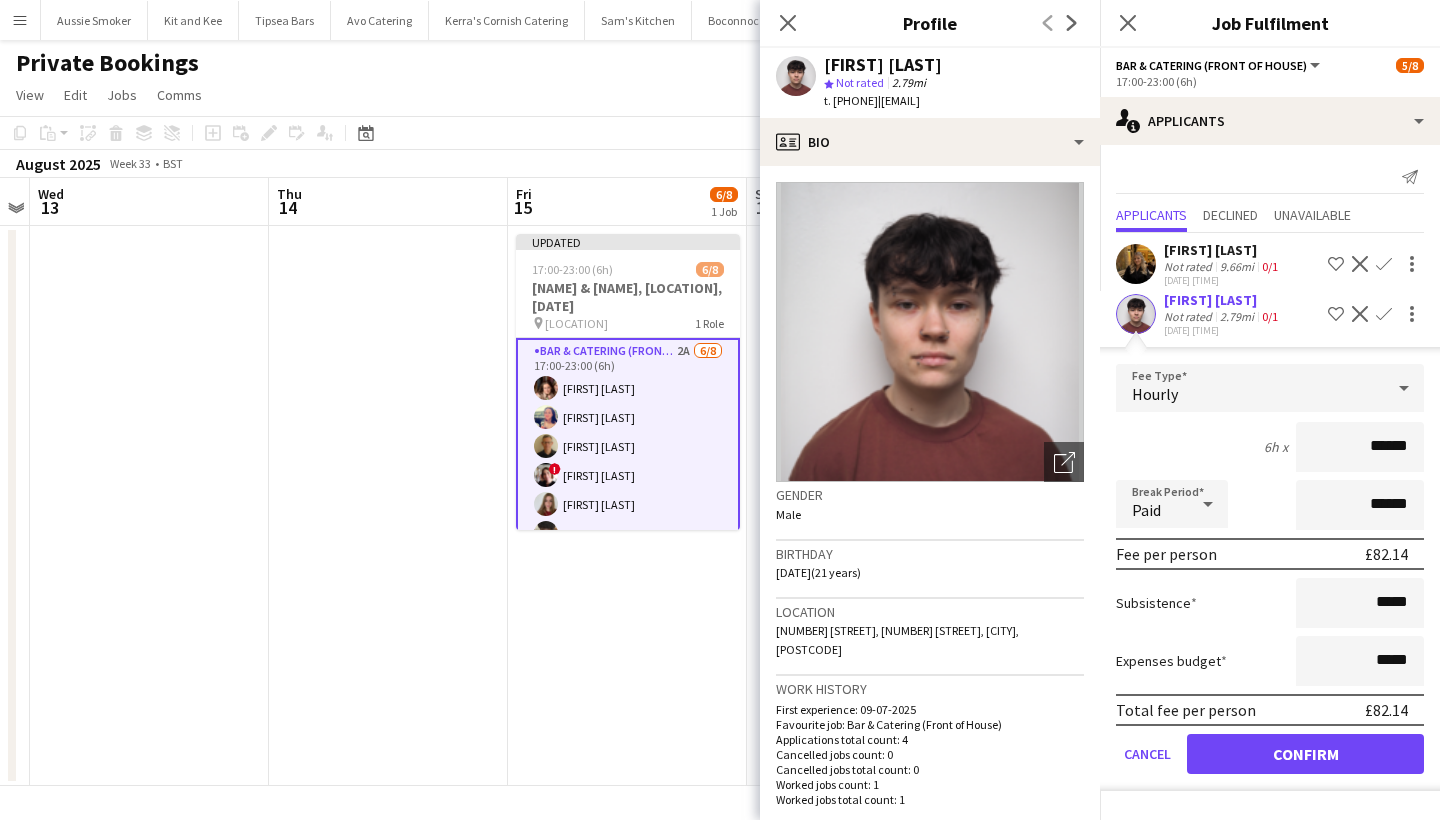 click on "Confirm" 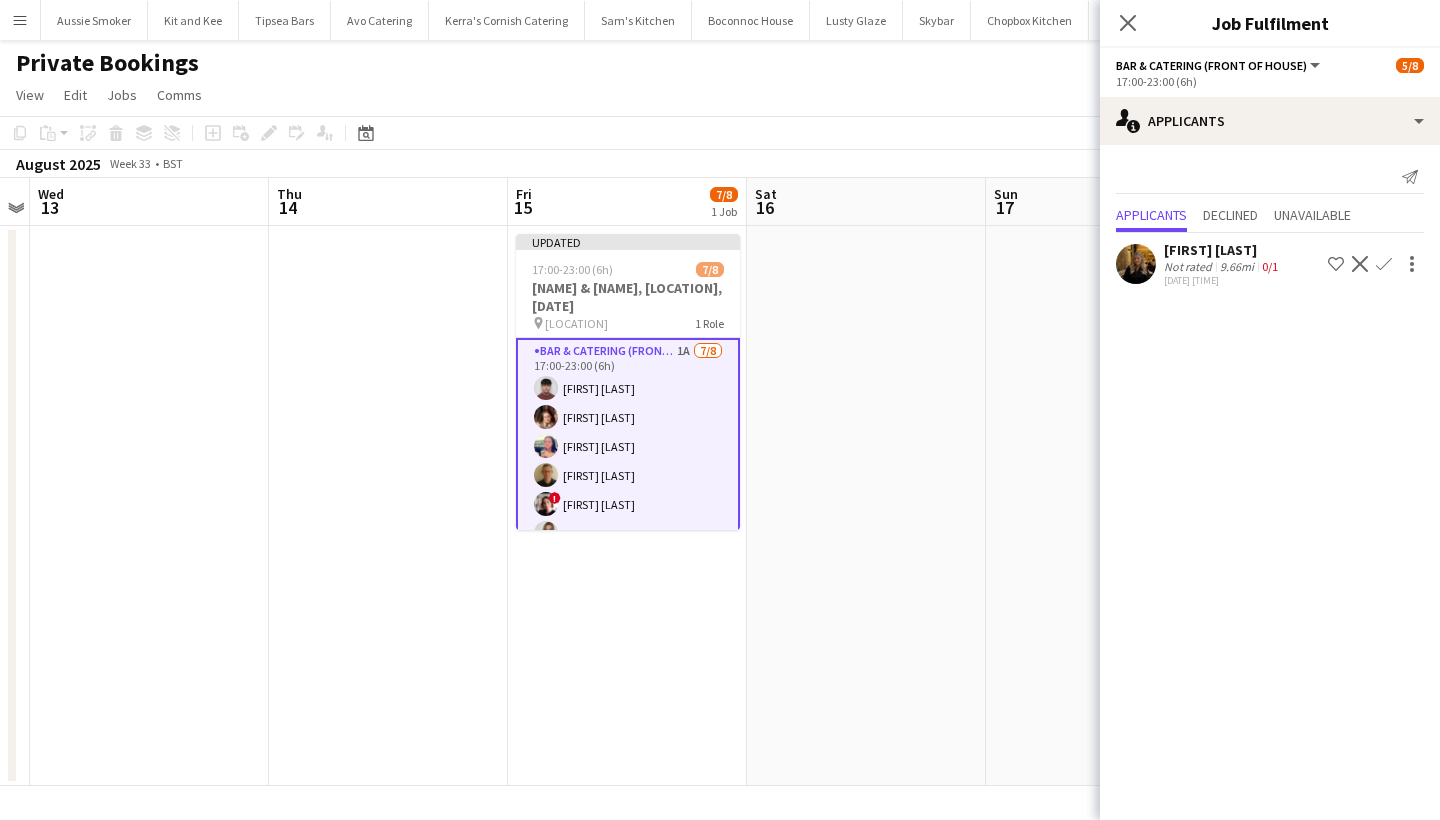 click on "Confirm" 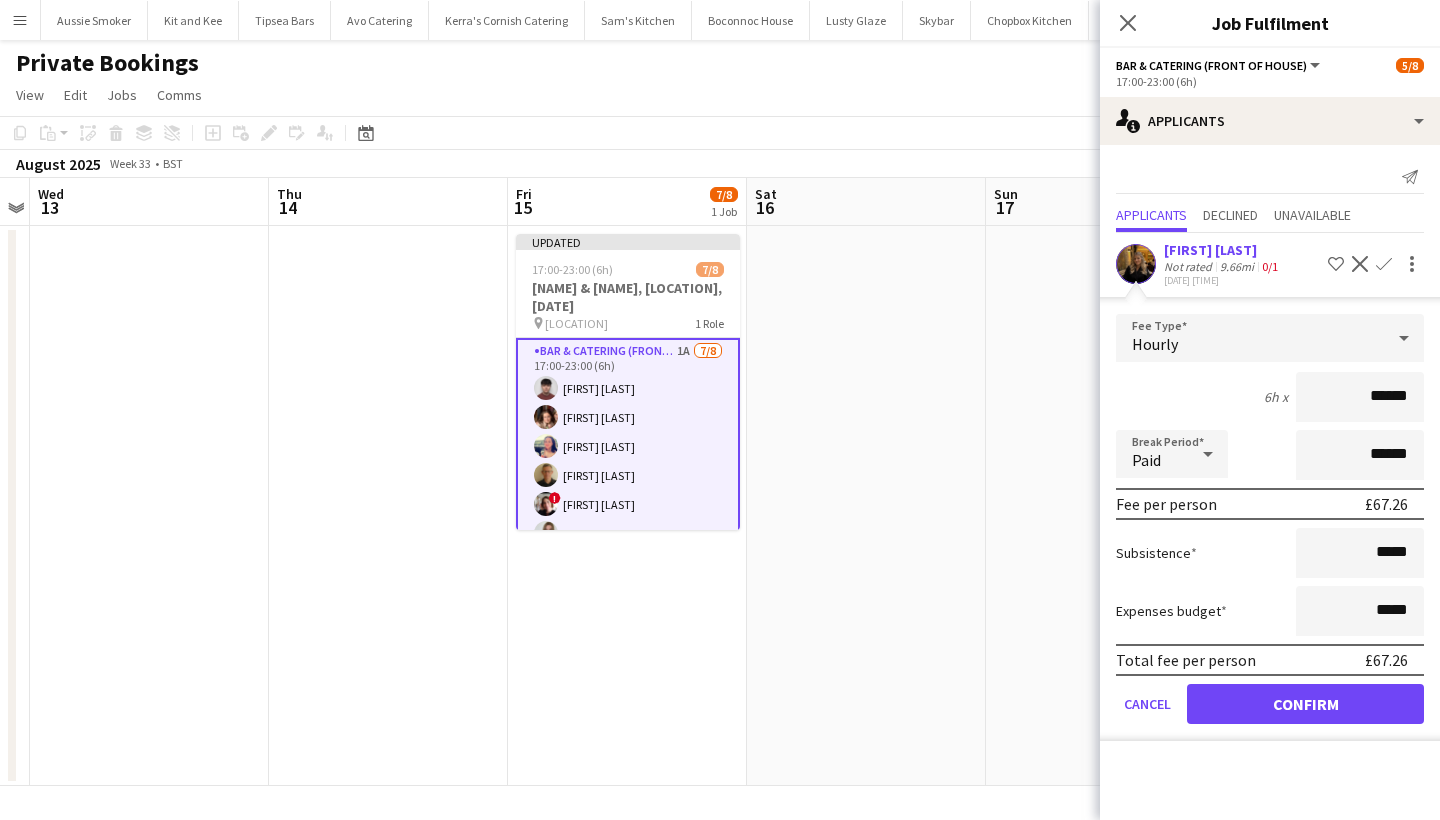 type on "******" 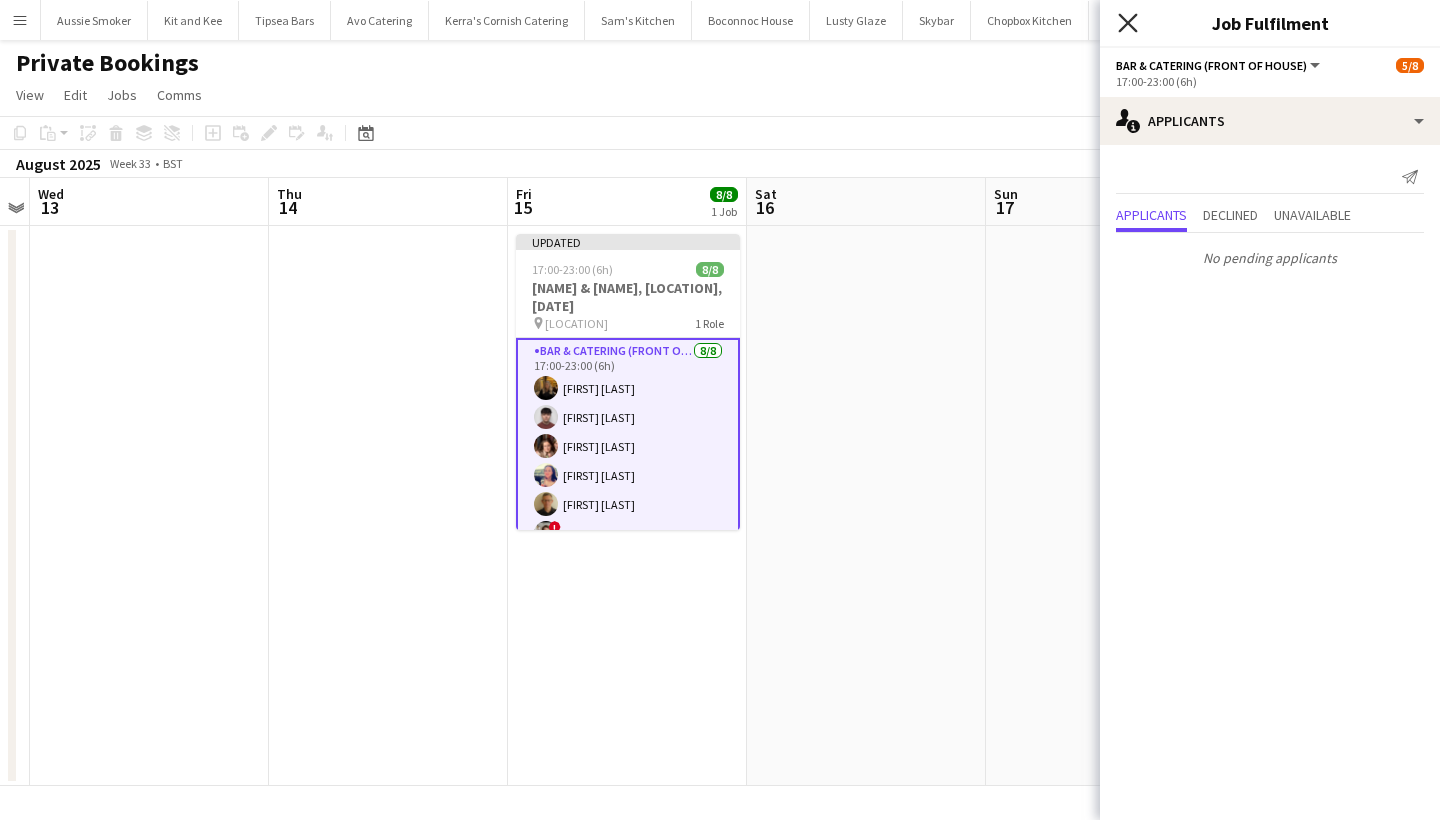 click 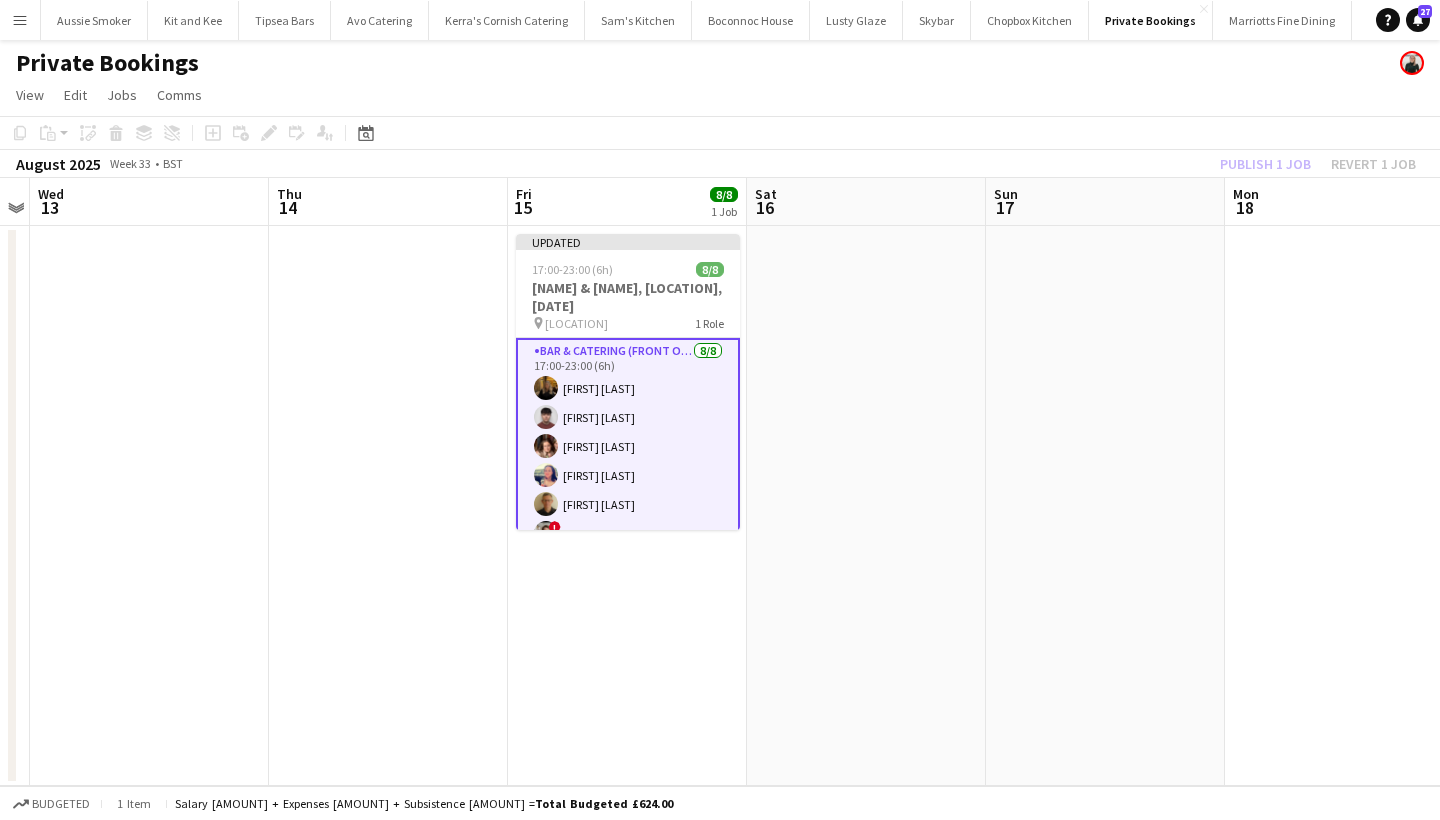 click on "Publish 1 job   Revert 1 job" 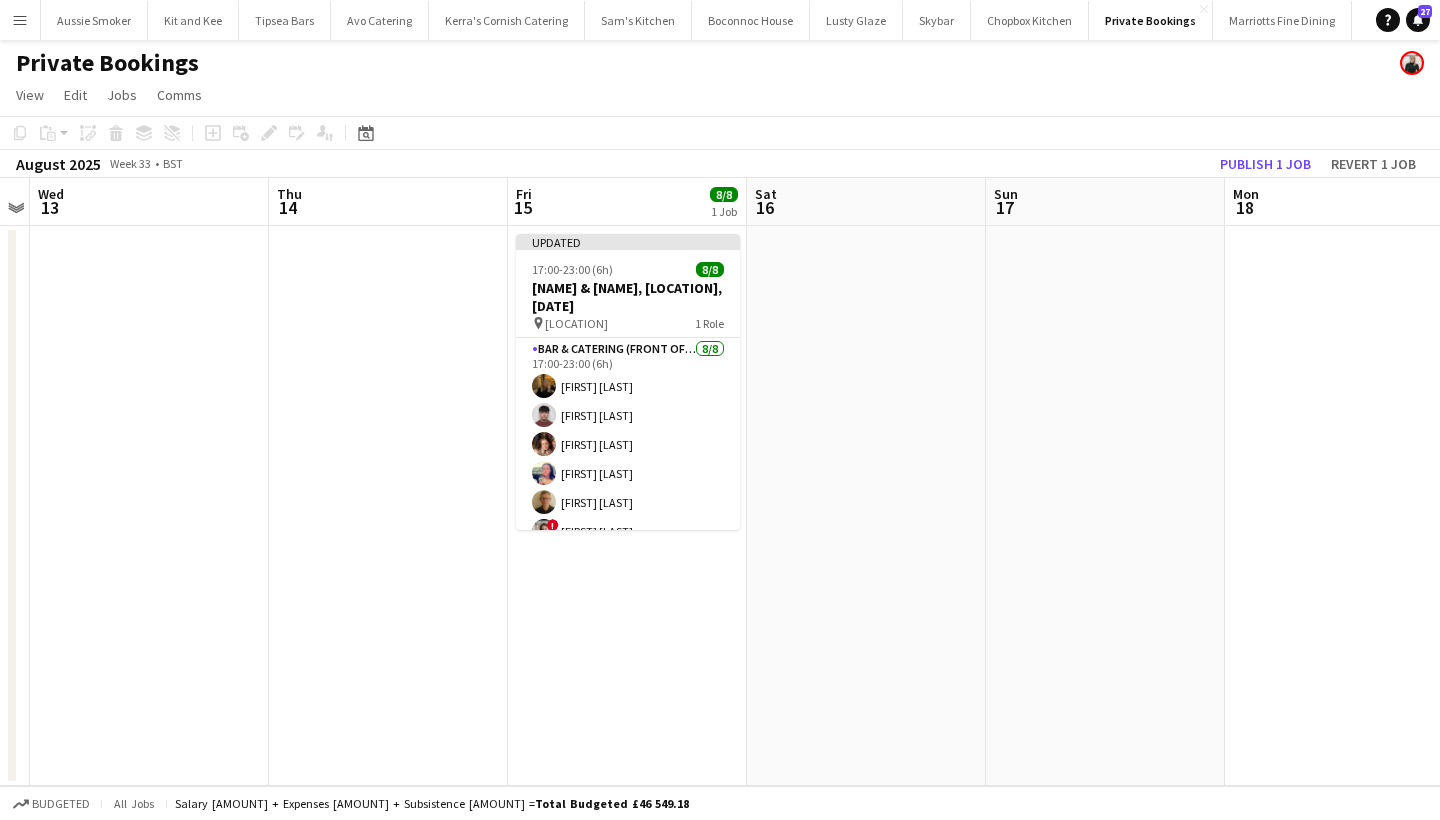 click on "Publish 1 job" 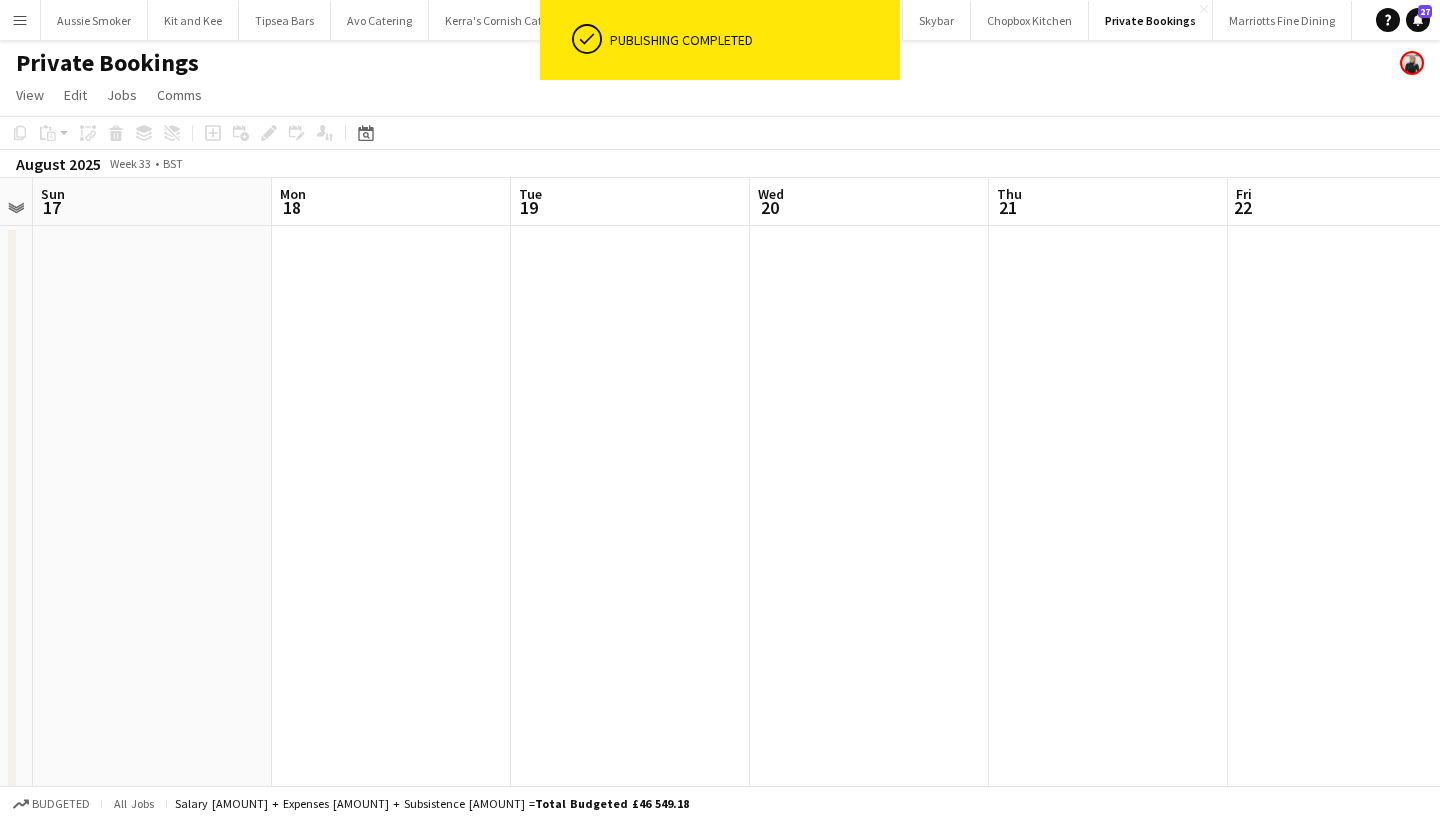 scroll, scrollTop: 0, scrollLeft: 731, axis: horizontal 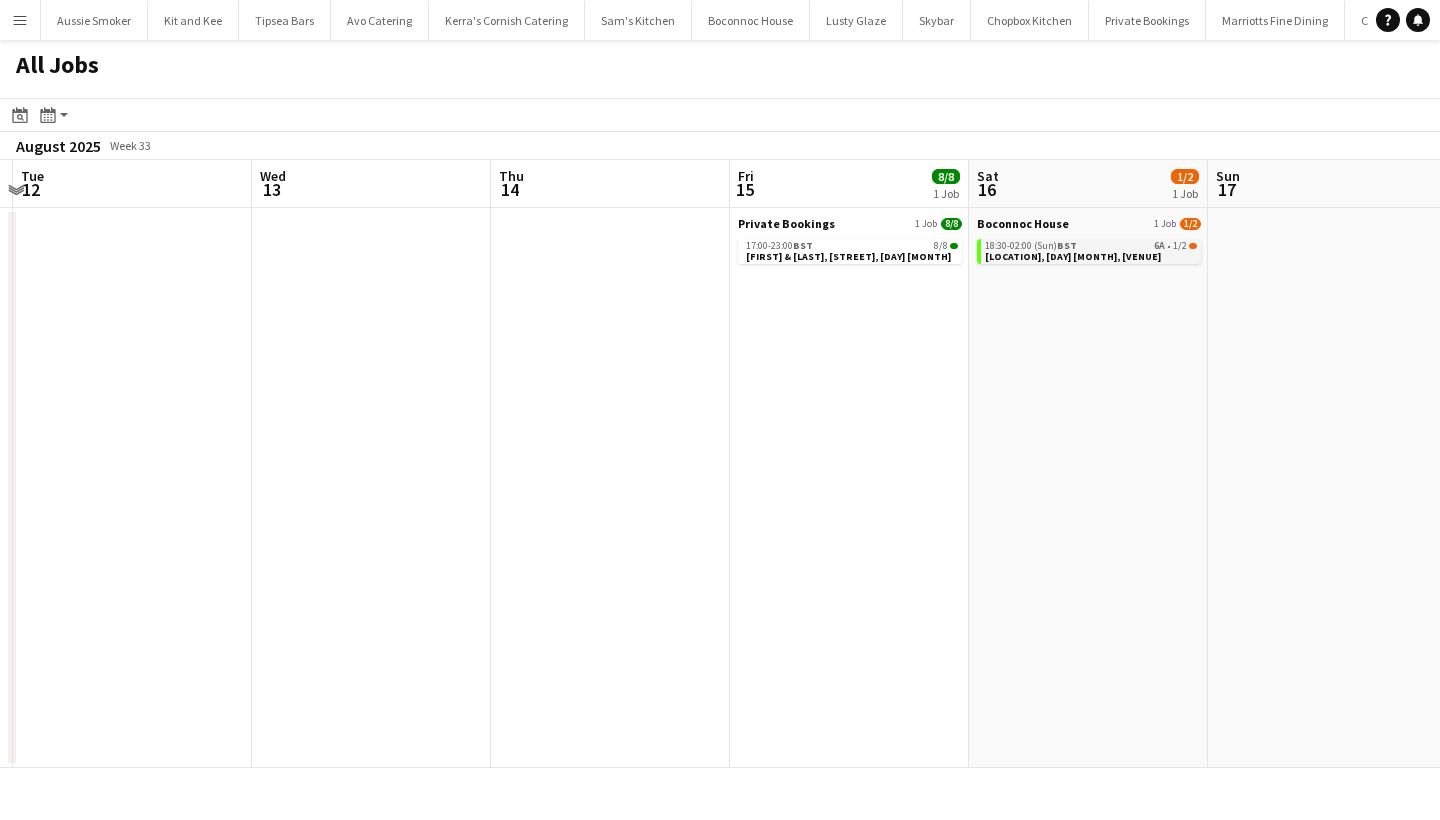 click on "Boconnoc, 16th August, Event Bar" at bounding box center [1073, 256] 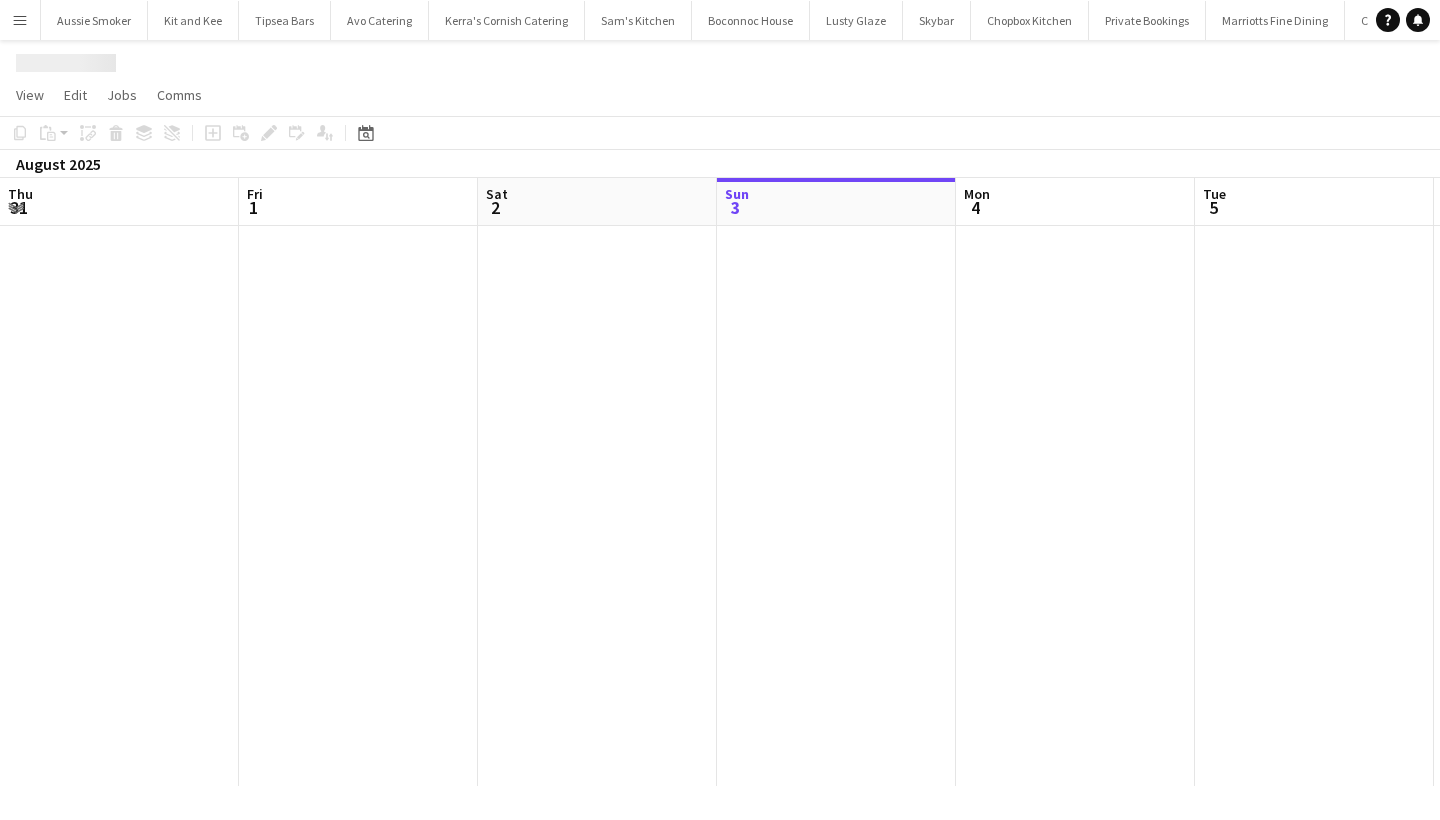 scroll, scrollTop: 0, scrollLeft: 0, axis: both 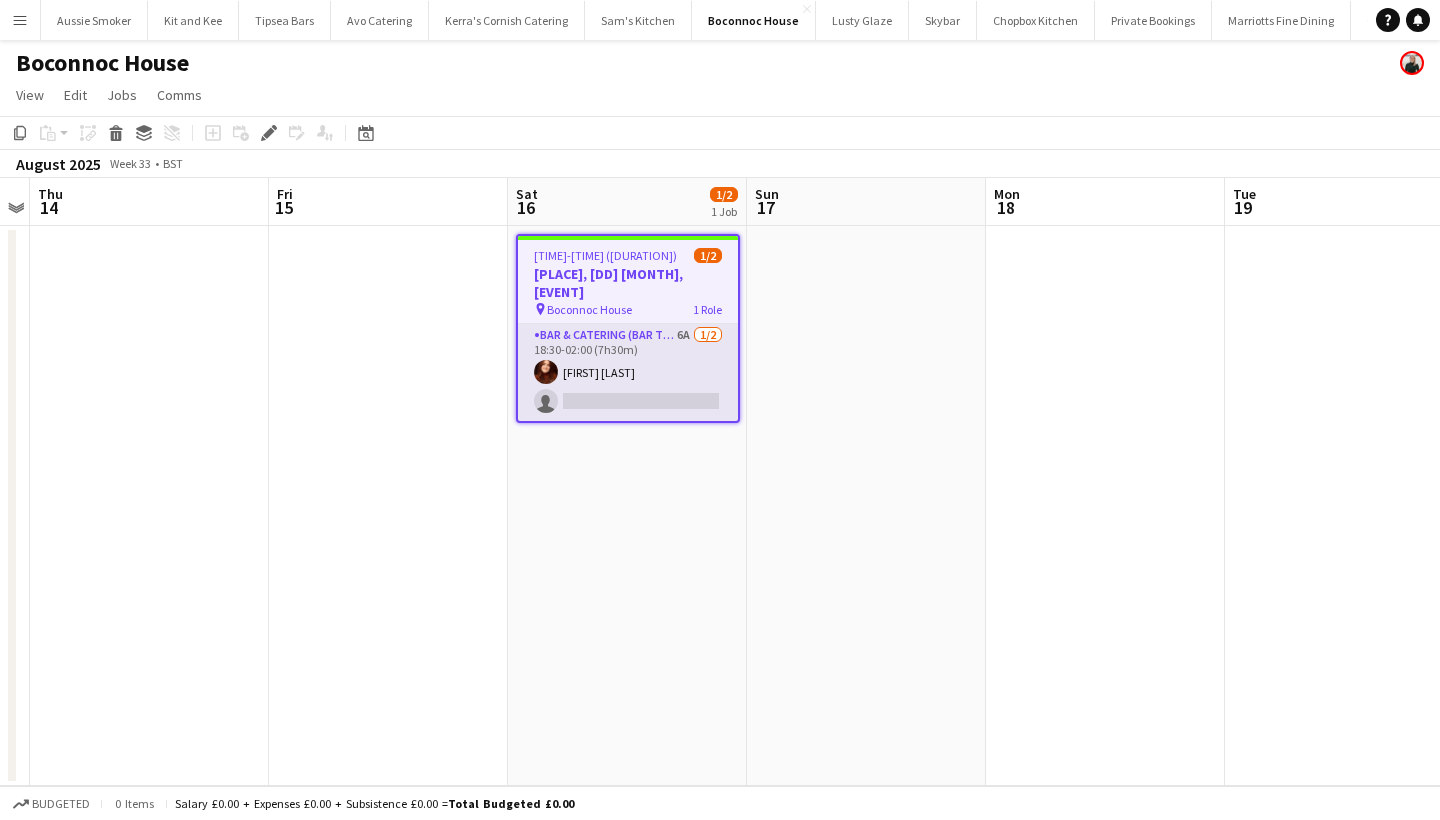 click on "Bar & Catering (Bar Tender)   6A   1/2   18:30-02:00 (7h30m)
Megan Roberts
single-neutral-actions" at bounding box center [628, 372] 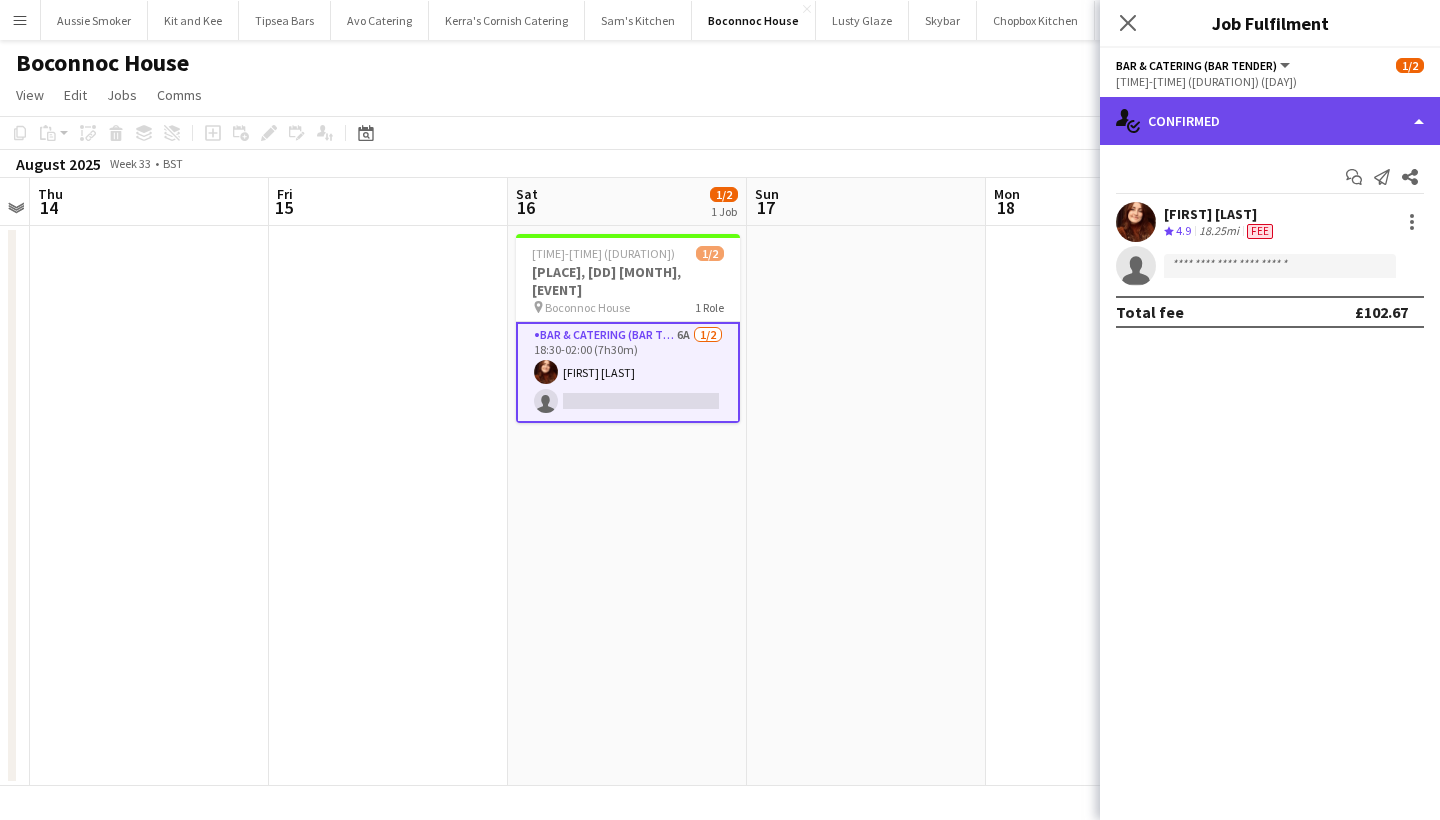 click on "single-neutral-actions-check-2
Confirmed" 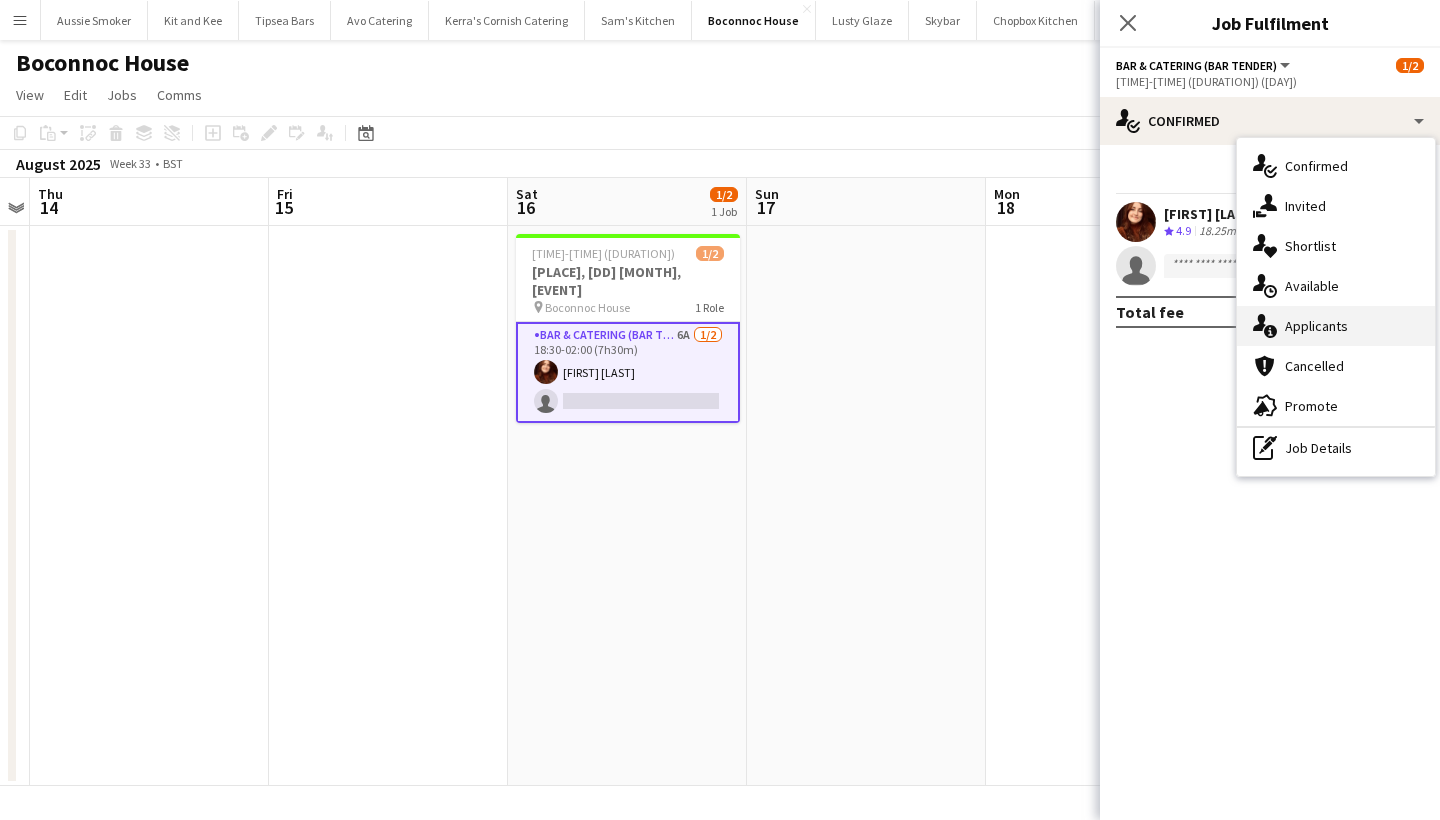 click on "single-neutral-actions-information
Applicants" at bounding box center [1336, 326] 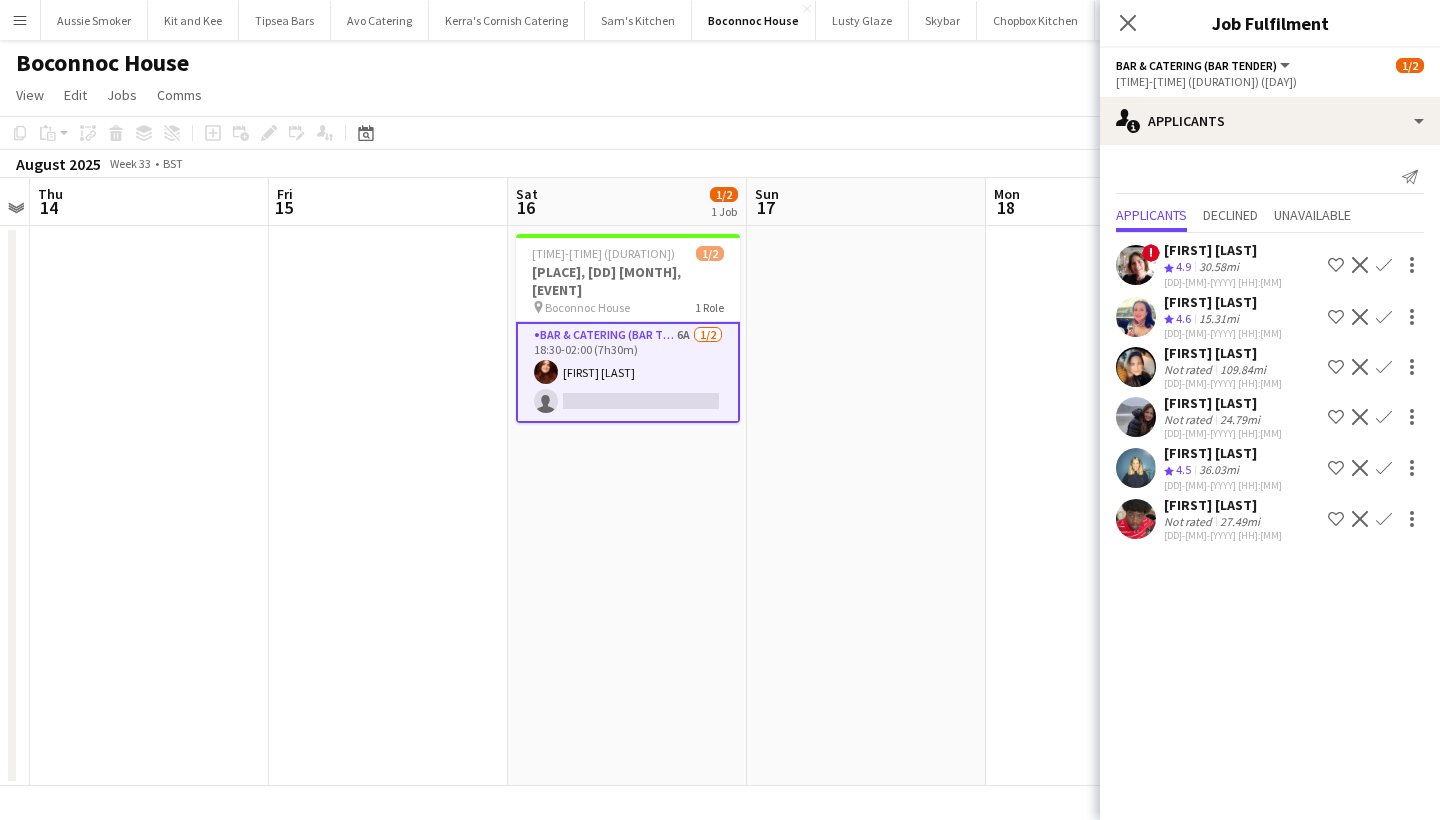 click on "Confirm" at bounding box center [1384, 367] 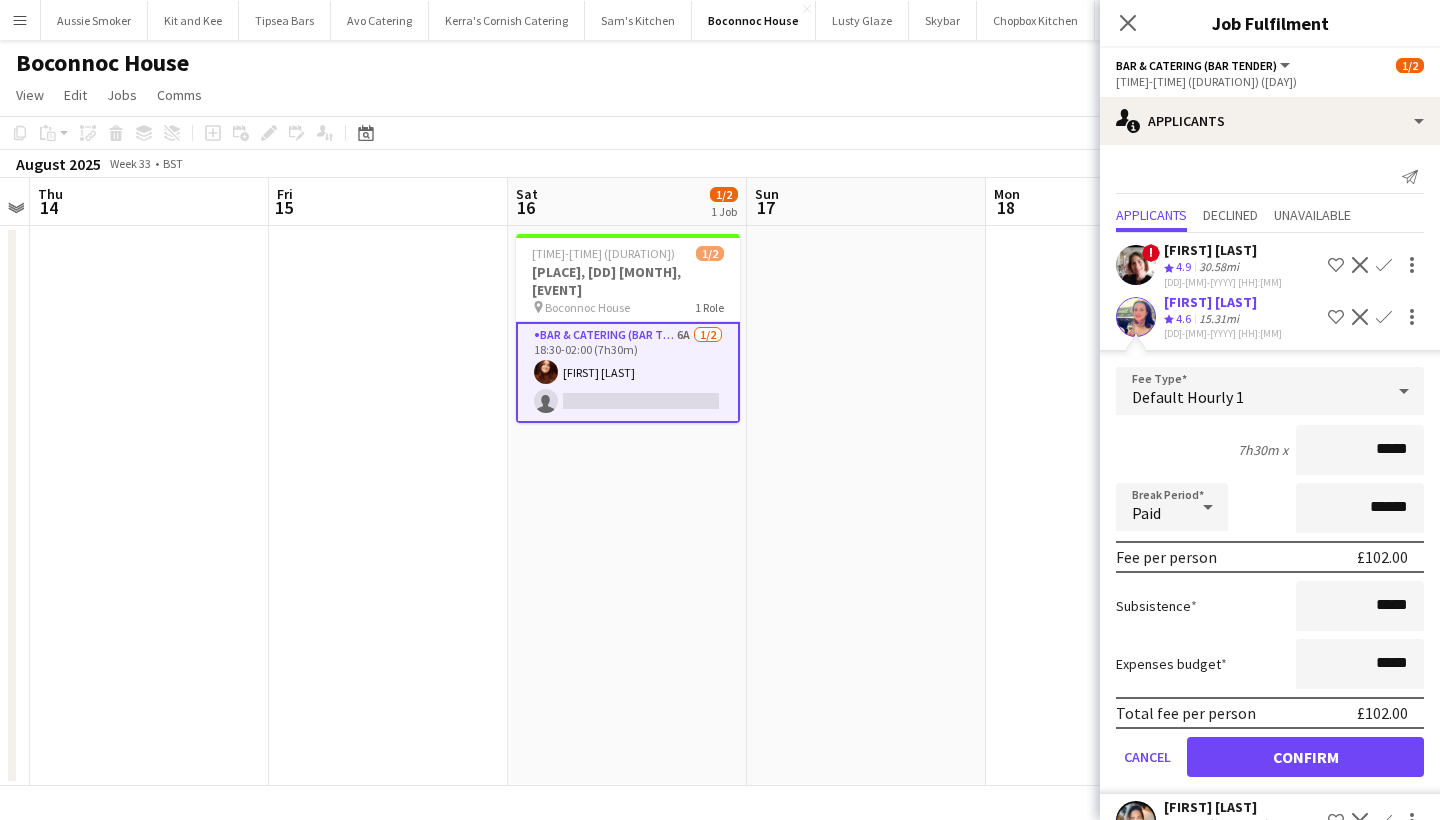 type on "******" 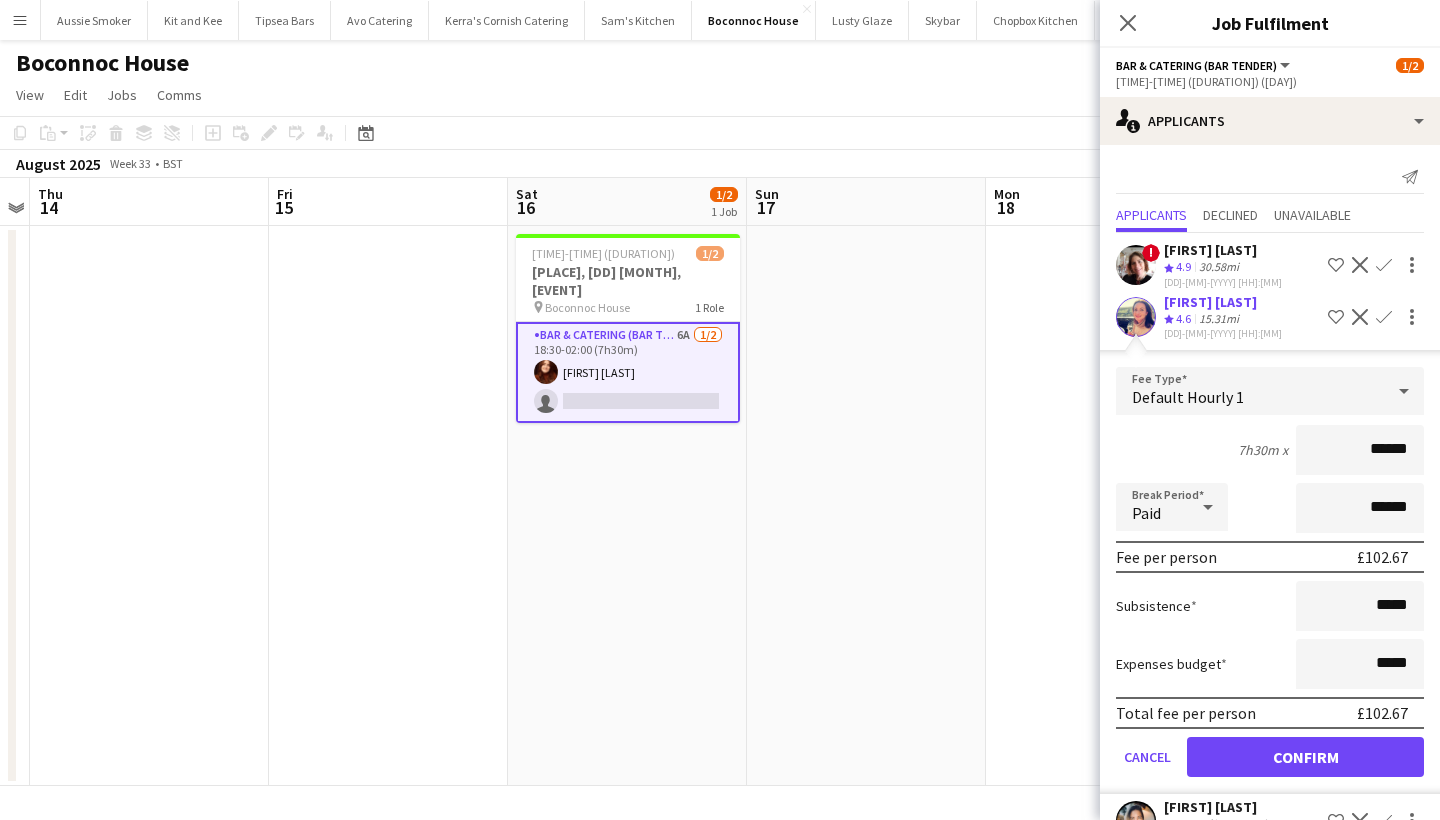 click on "Confirm" 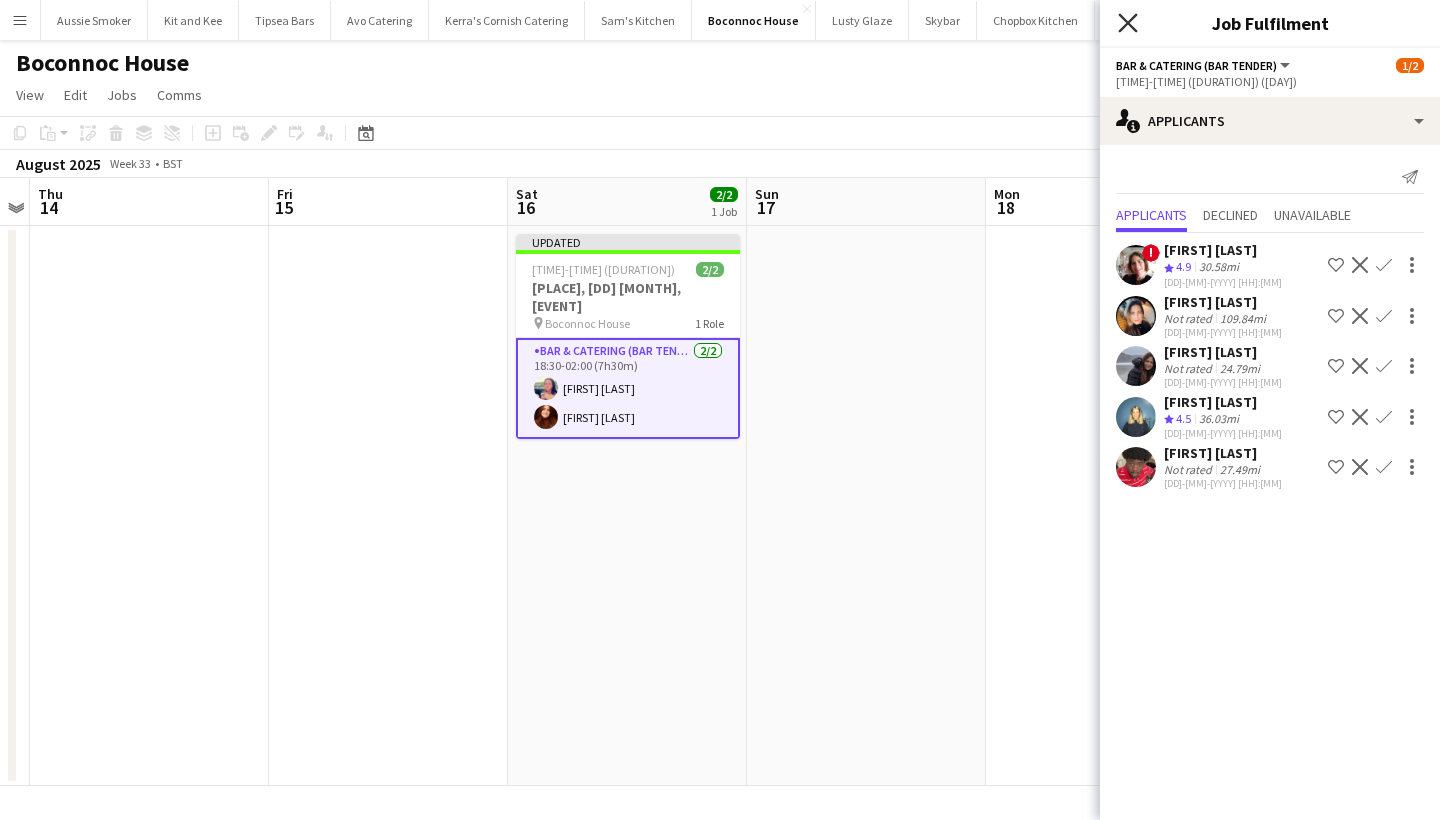 click on "Close pop-in" 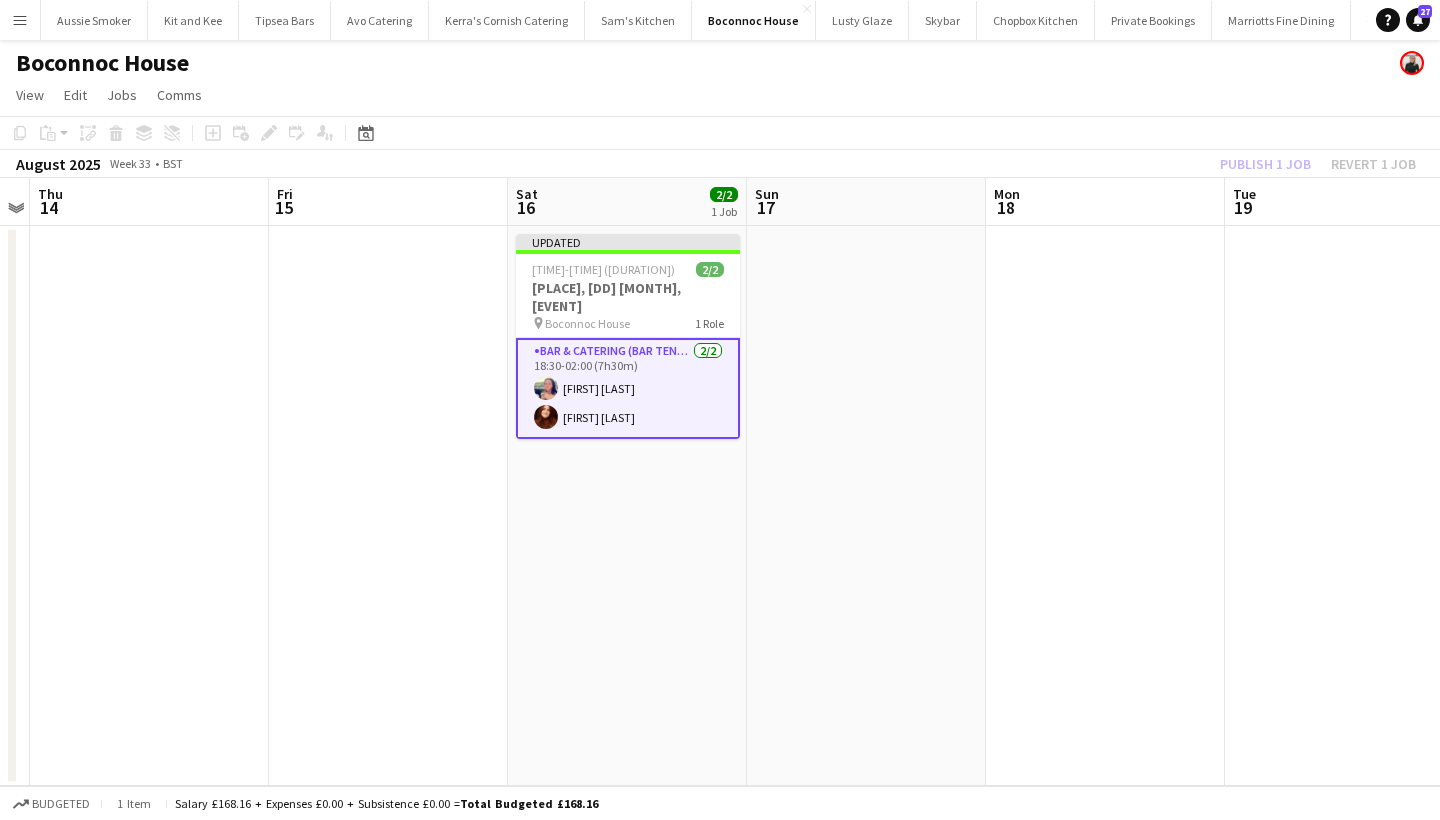 click on "Publish 1 job   Revert 1 job" 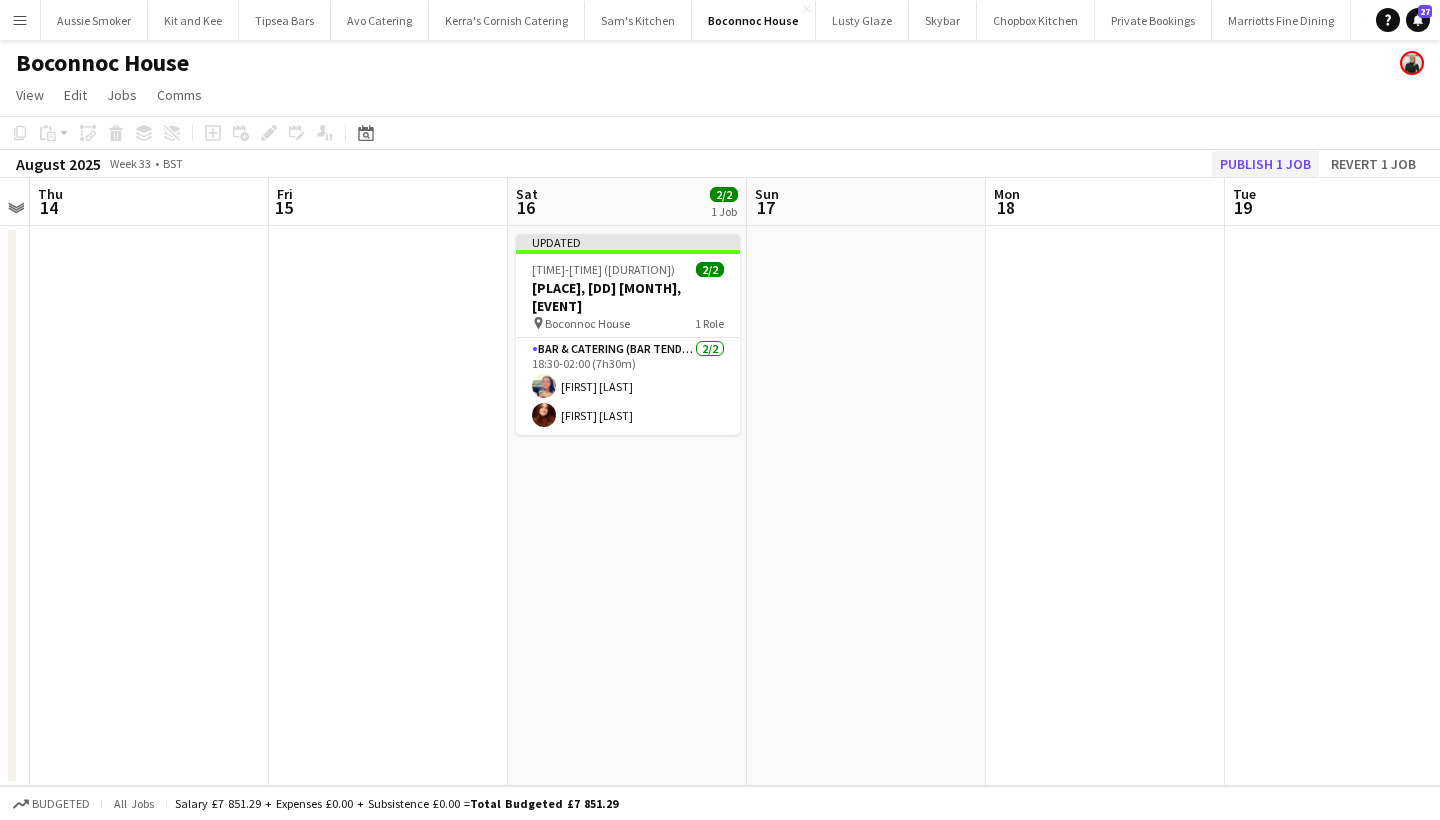 click on "Publish 1 job" 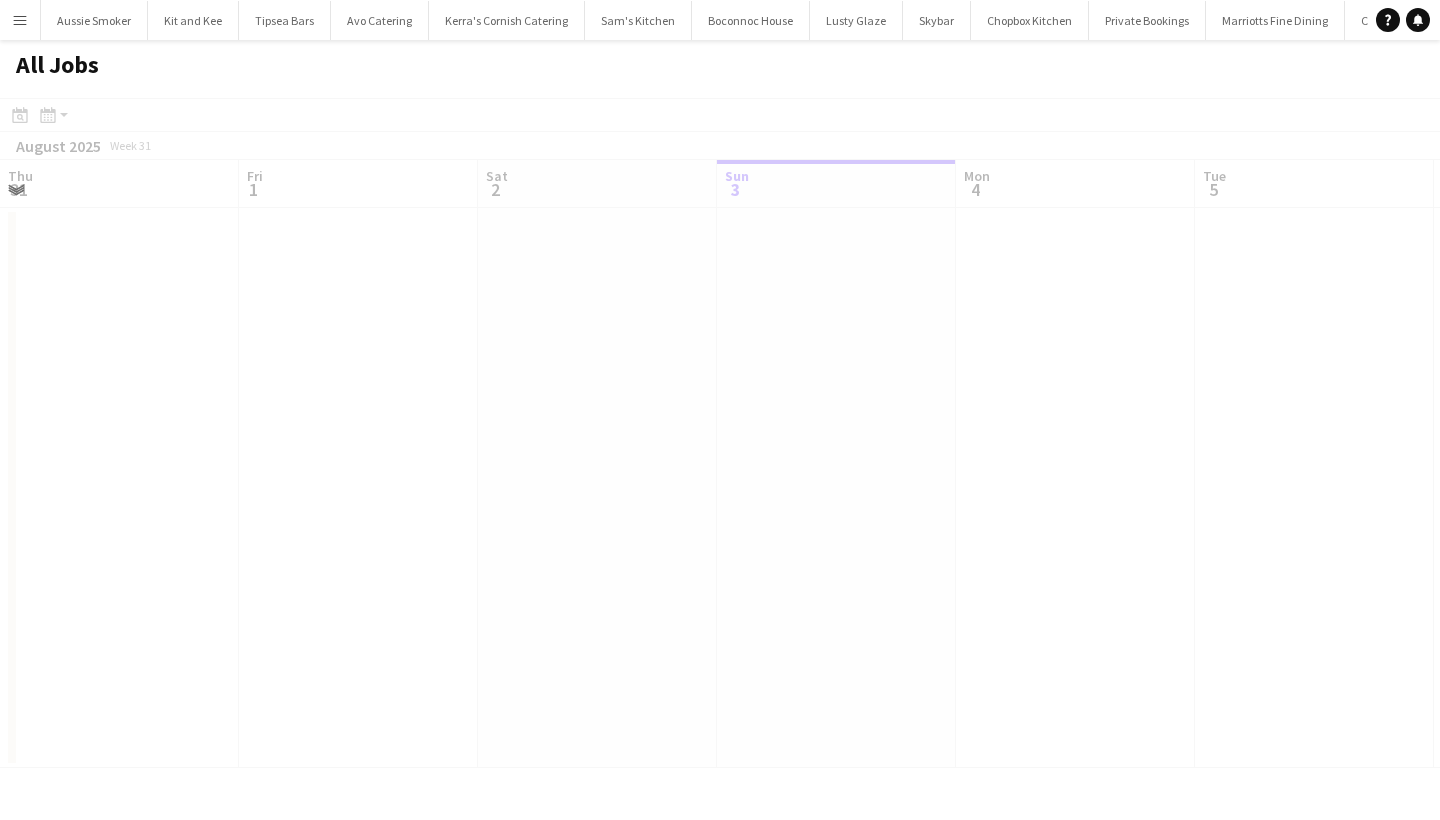 scroll, scrollTop: 0, scrollLeft: 0, axis: both 